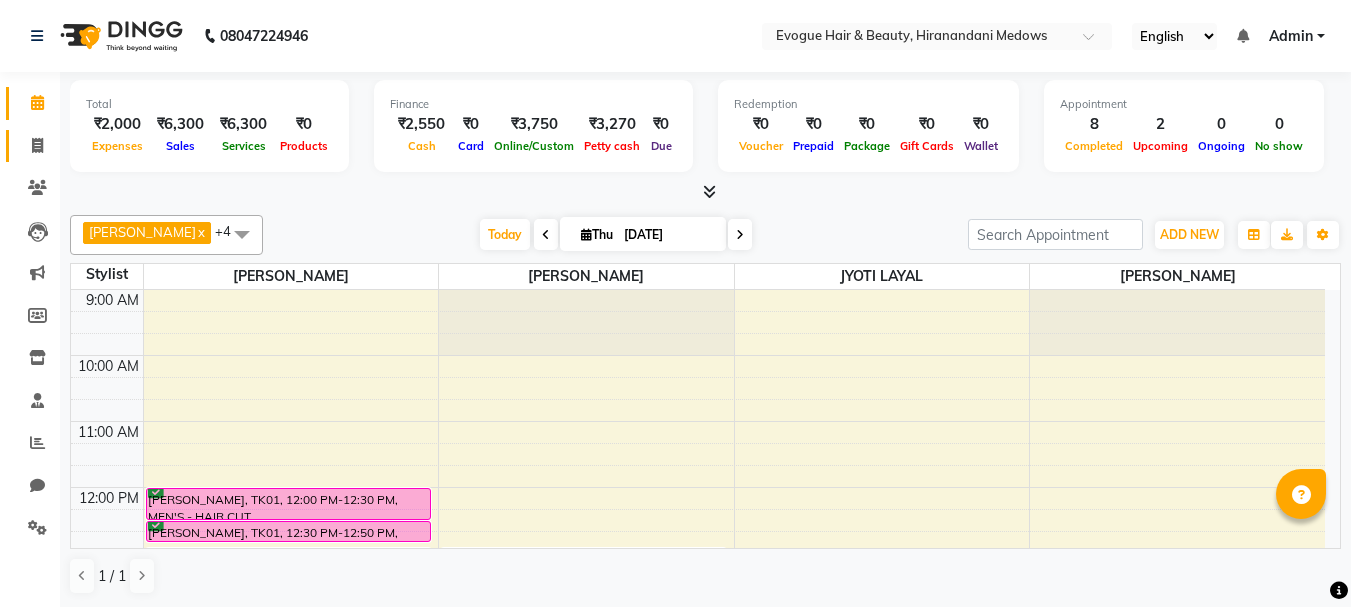 scroll, scrollTop: 0, scrollLeft: 0, axis: both 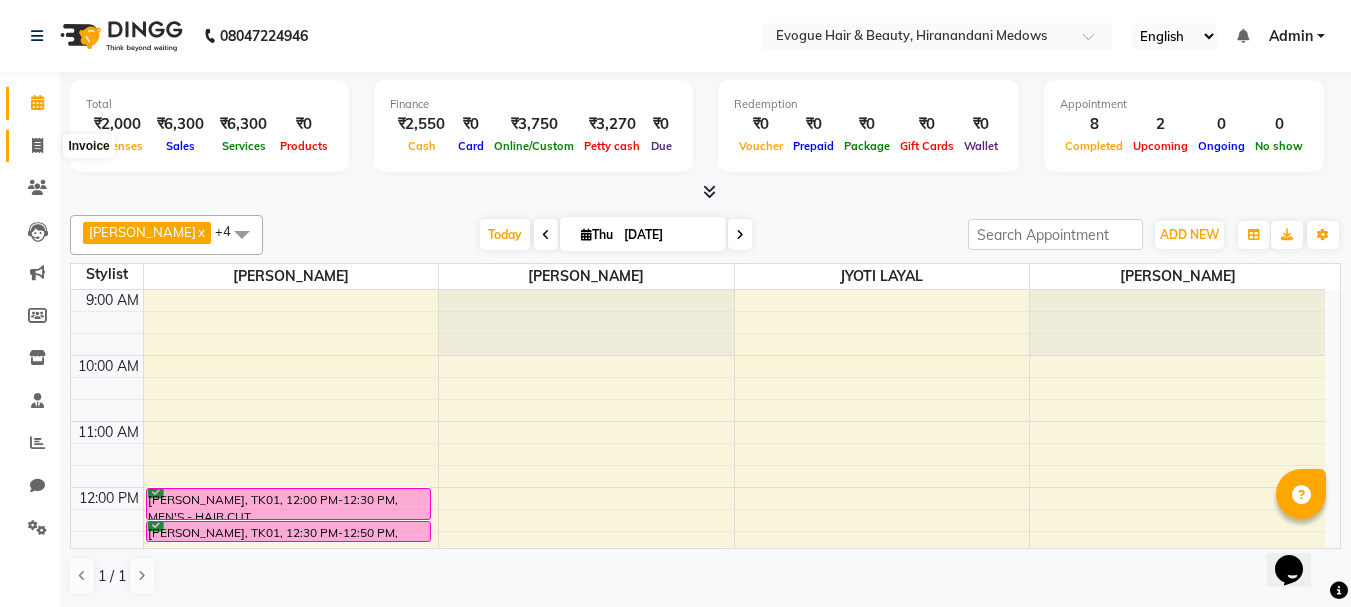 click 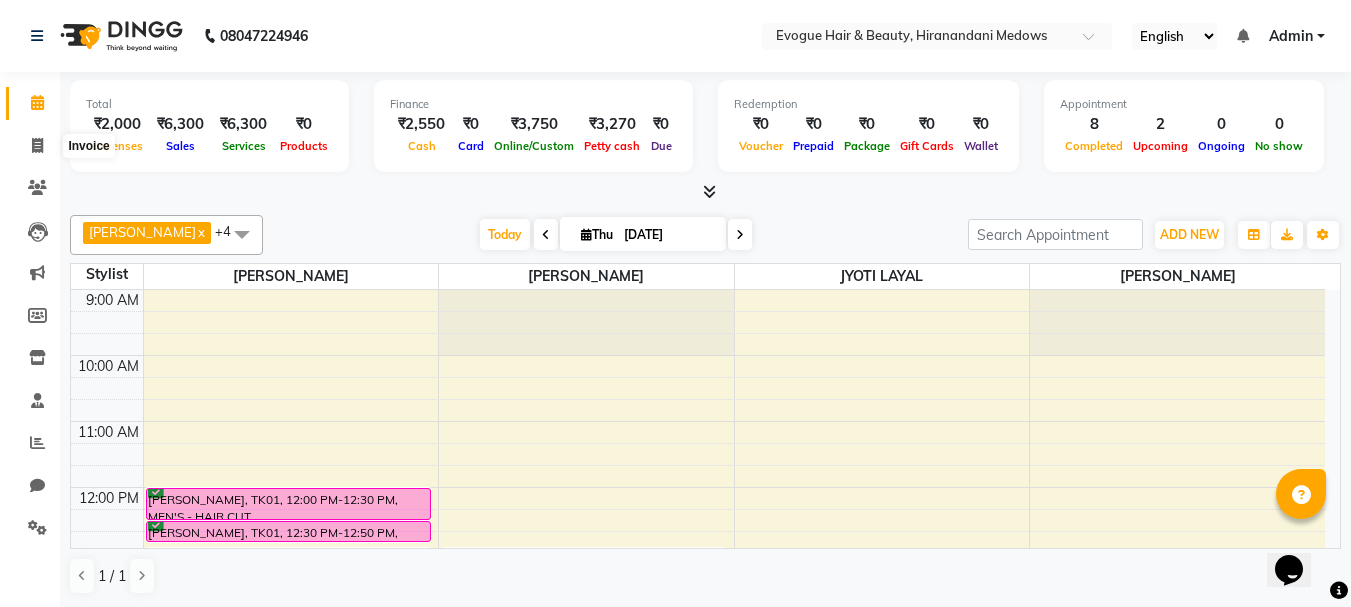 select on "service" 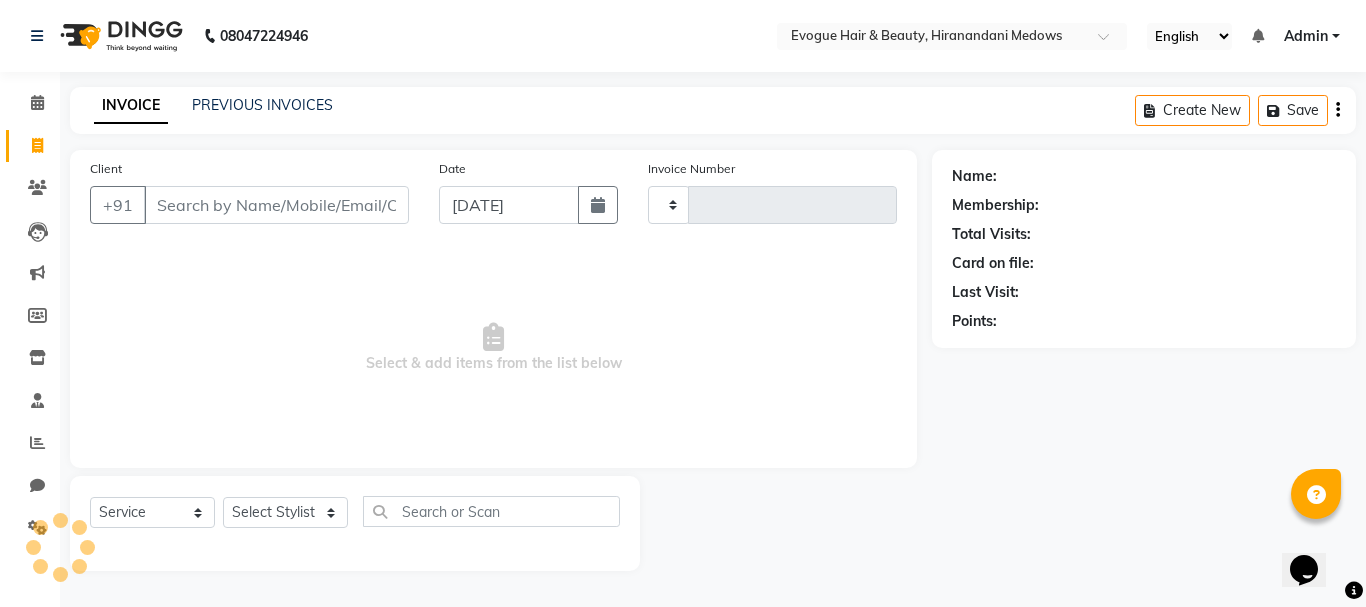 type on "0651" 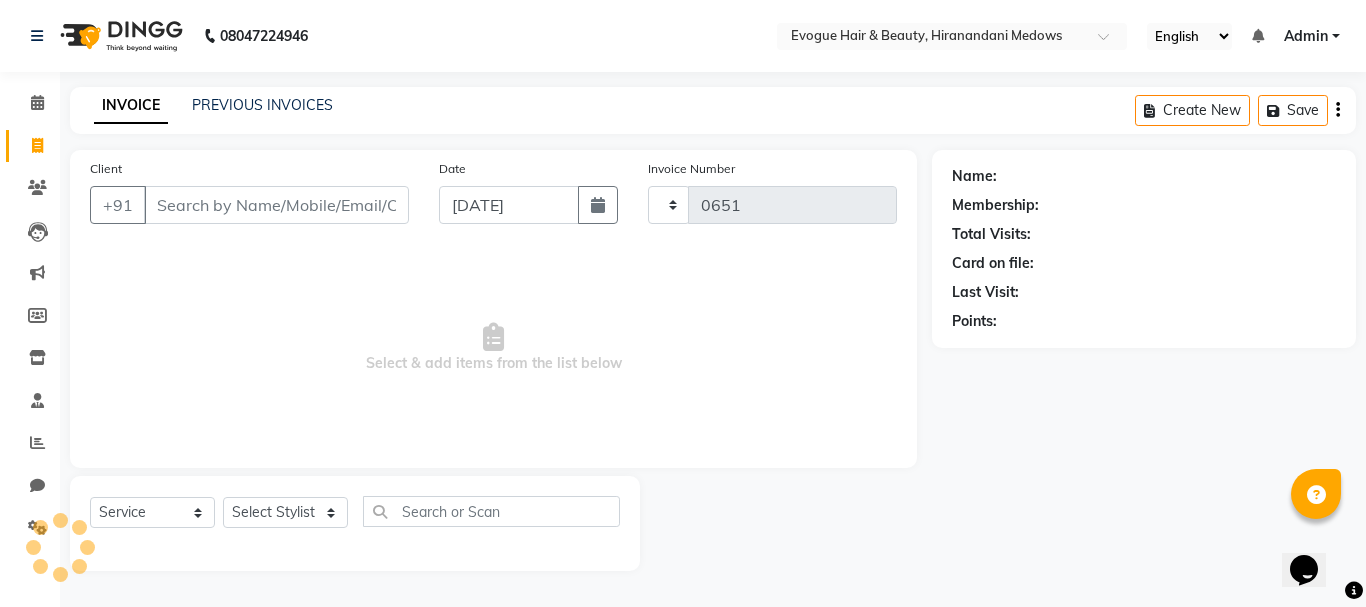 select on "746" 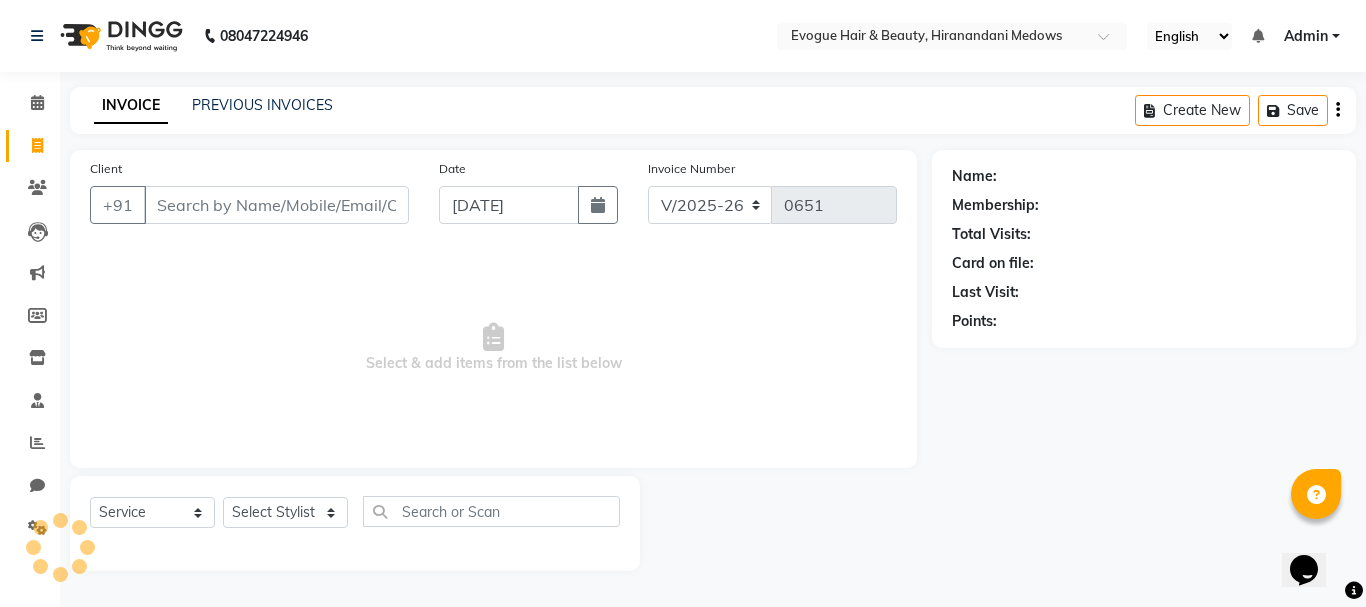 click on "Client" at bounding box center [276, 205] 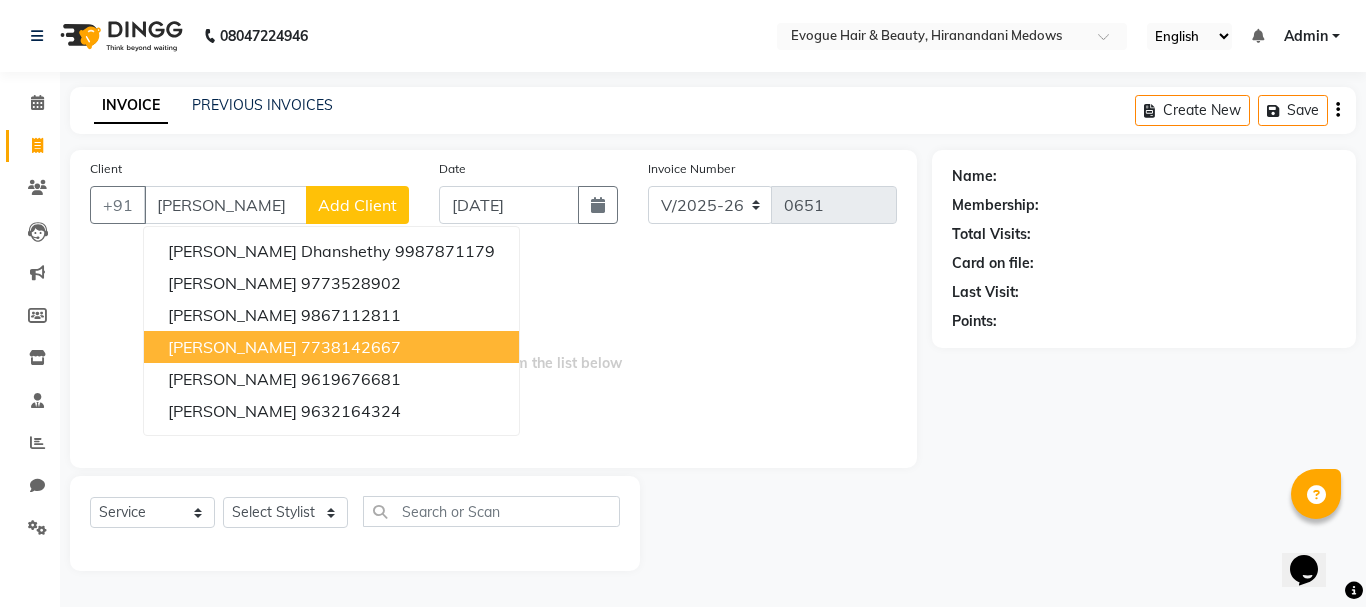 click on "[PERSON_NAME]  7738142667" at bounding box center (331, 347) 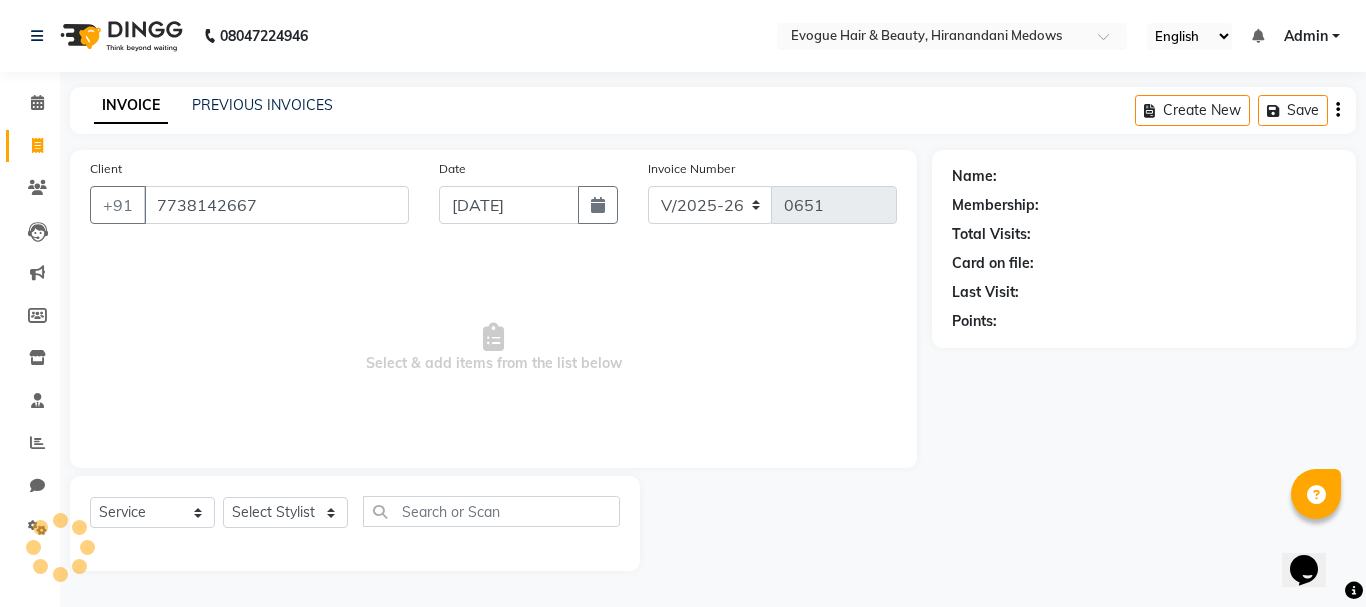 type on "7738142667" 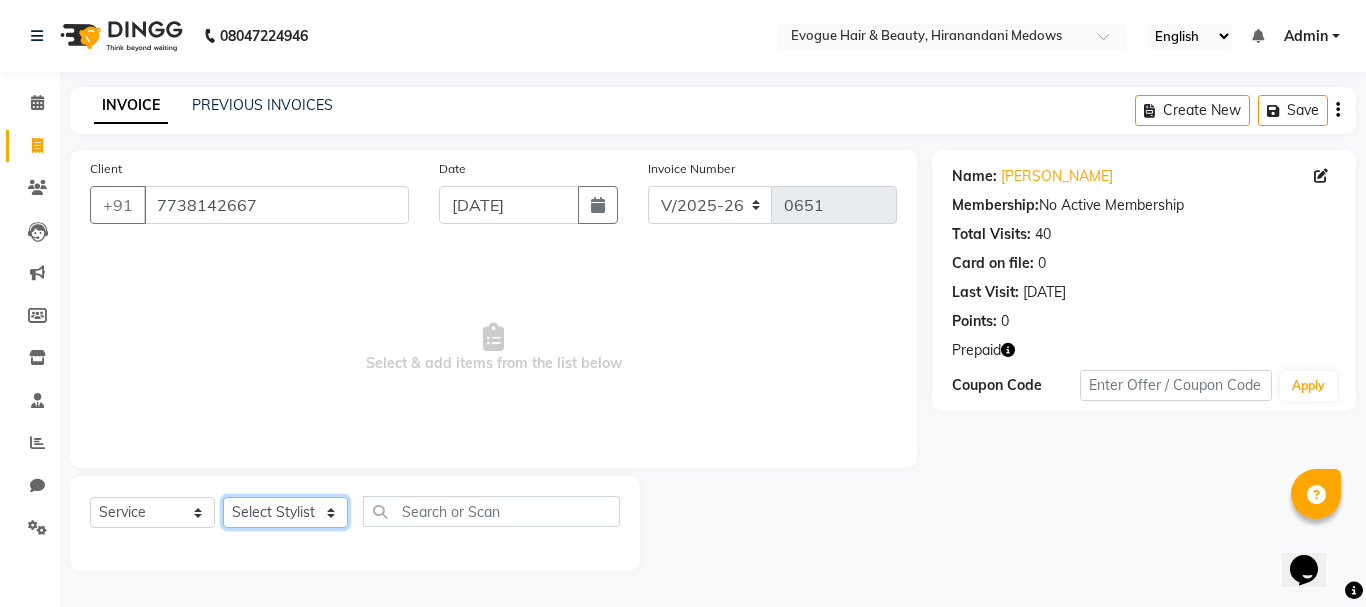click on "Select Stylist [PERSON_NAME] [PERSON_NAME] Manager [PERSON_NAME] [PERSON_NAME] [PERSON_NAME]" 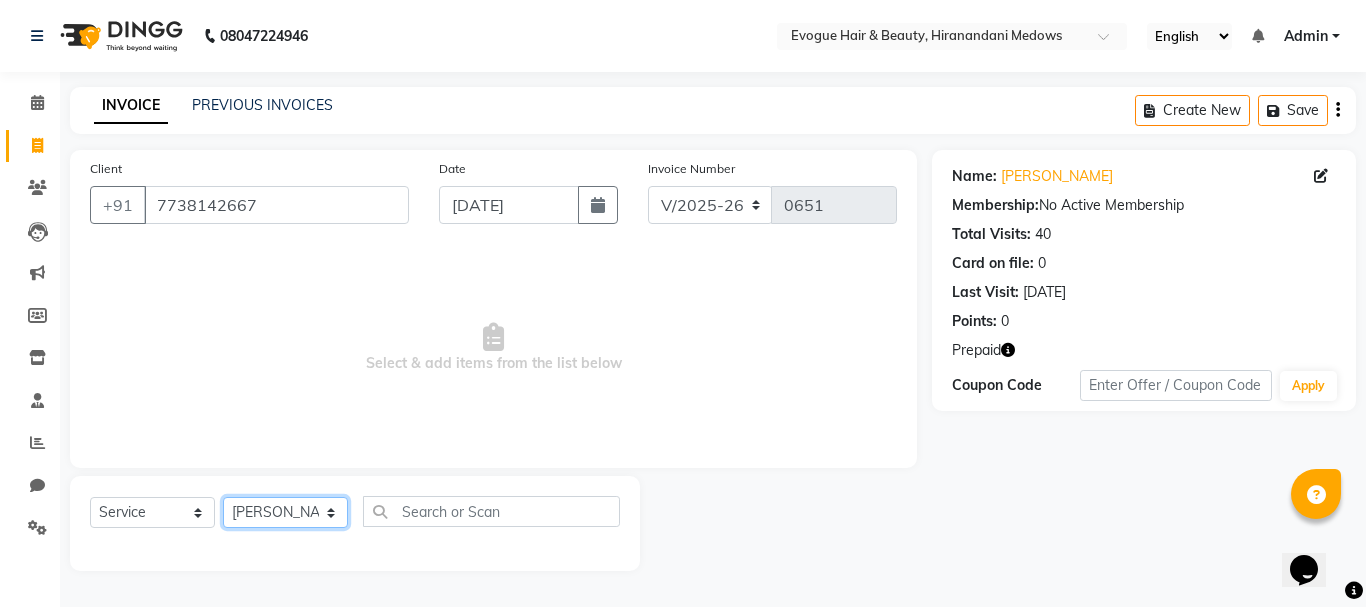 click on "Select Stylist [PERSON_NAME] [PERSON_NAME] Manager [PERSON_NAME] [PERSON_NAME] [PERSON_NAME]" 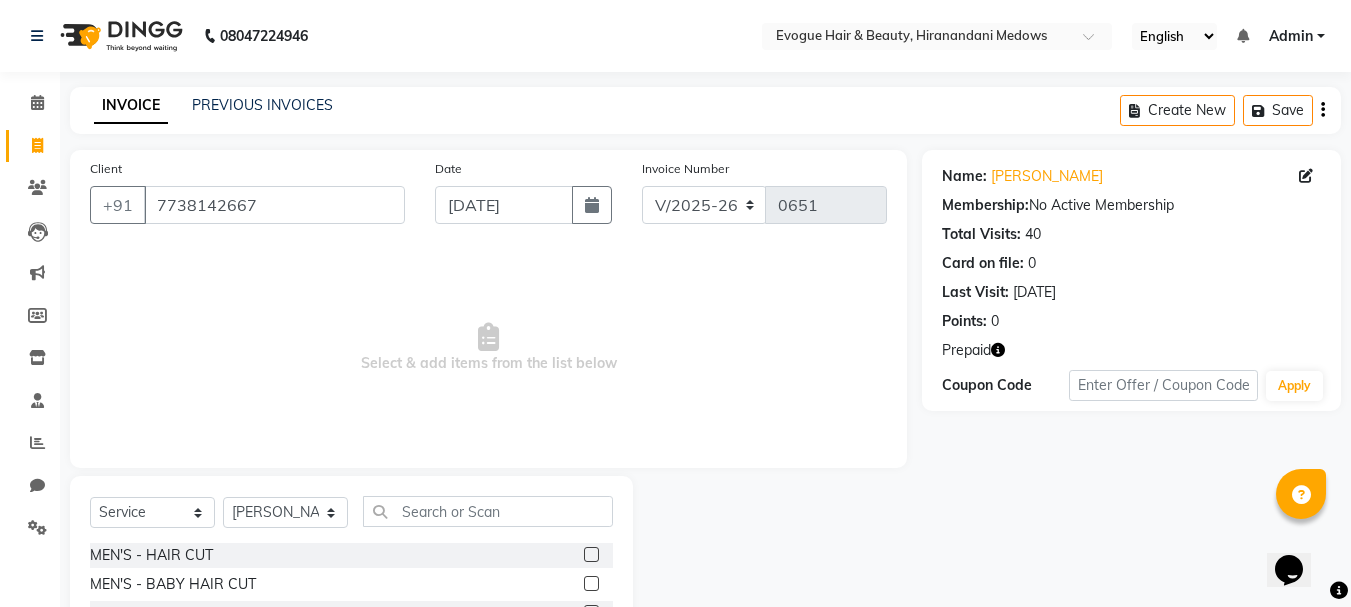 click 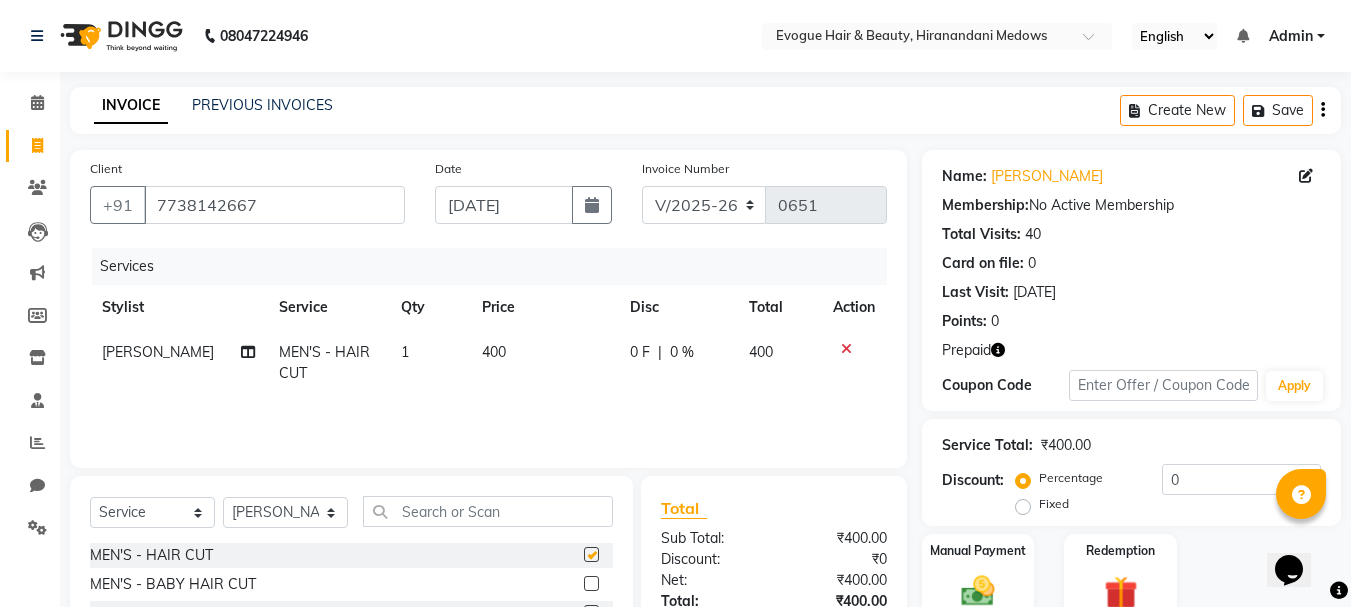 checkbox on "false" 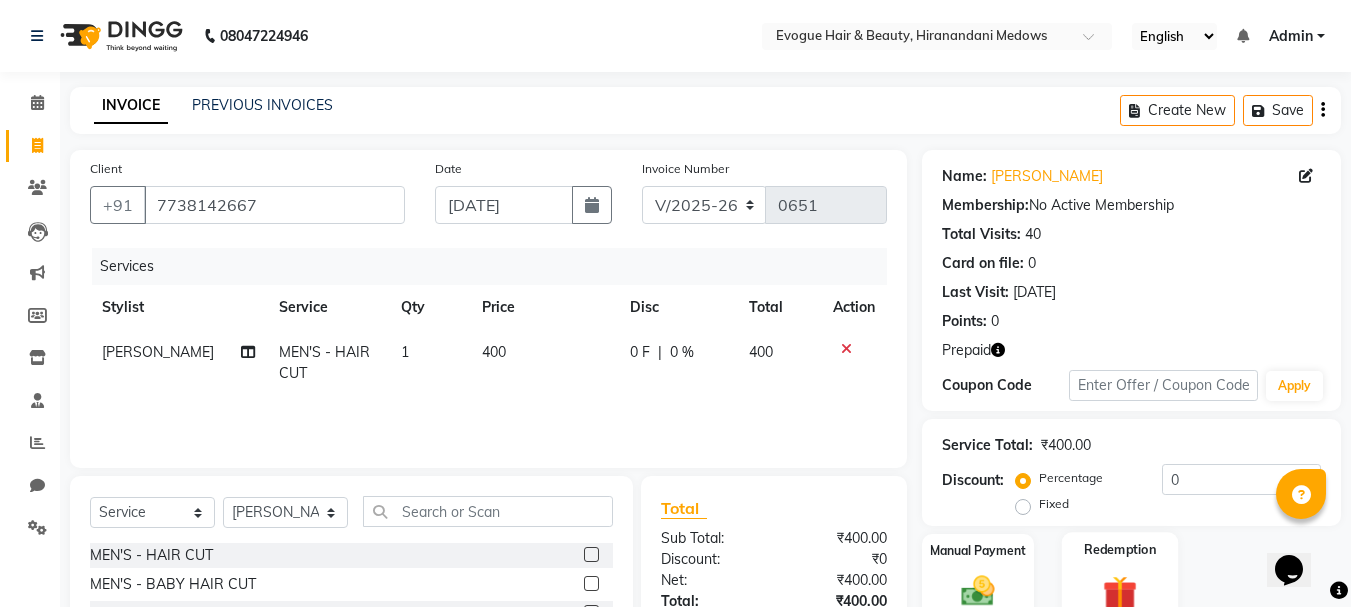 click on "Redemption" 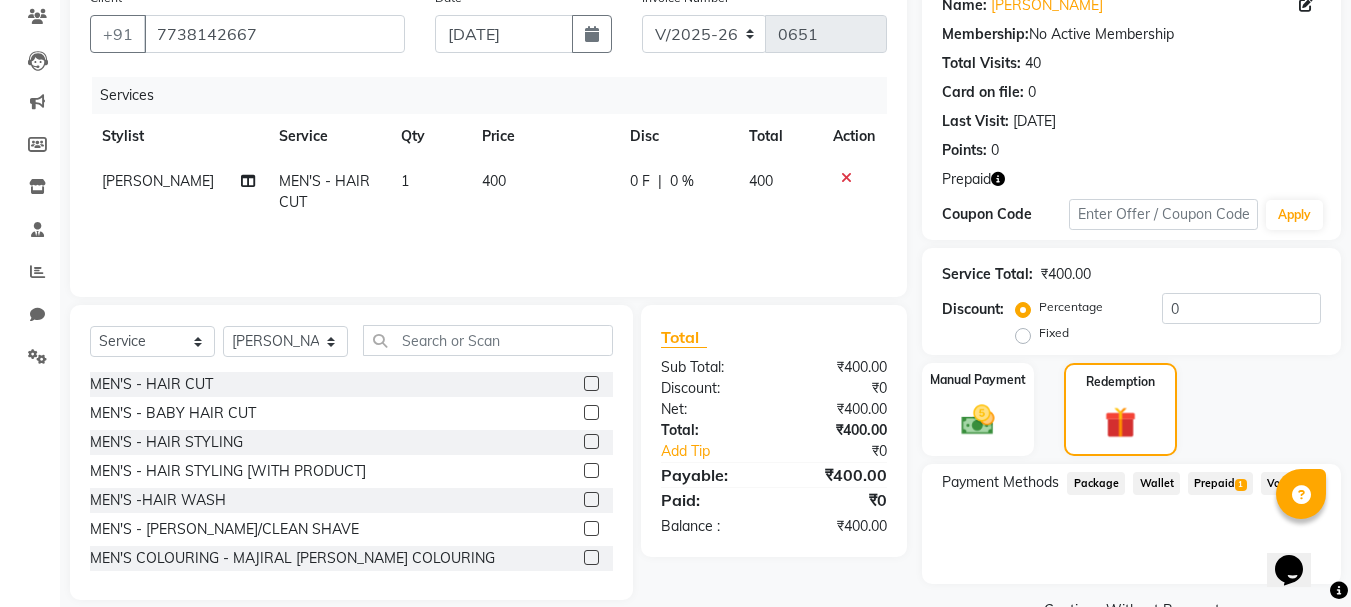 scroll, scrollTop: 219, scrollLeft: 0, axis: vertical 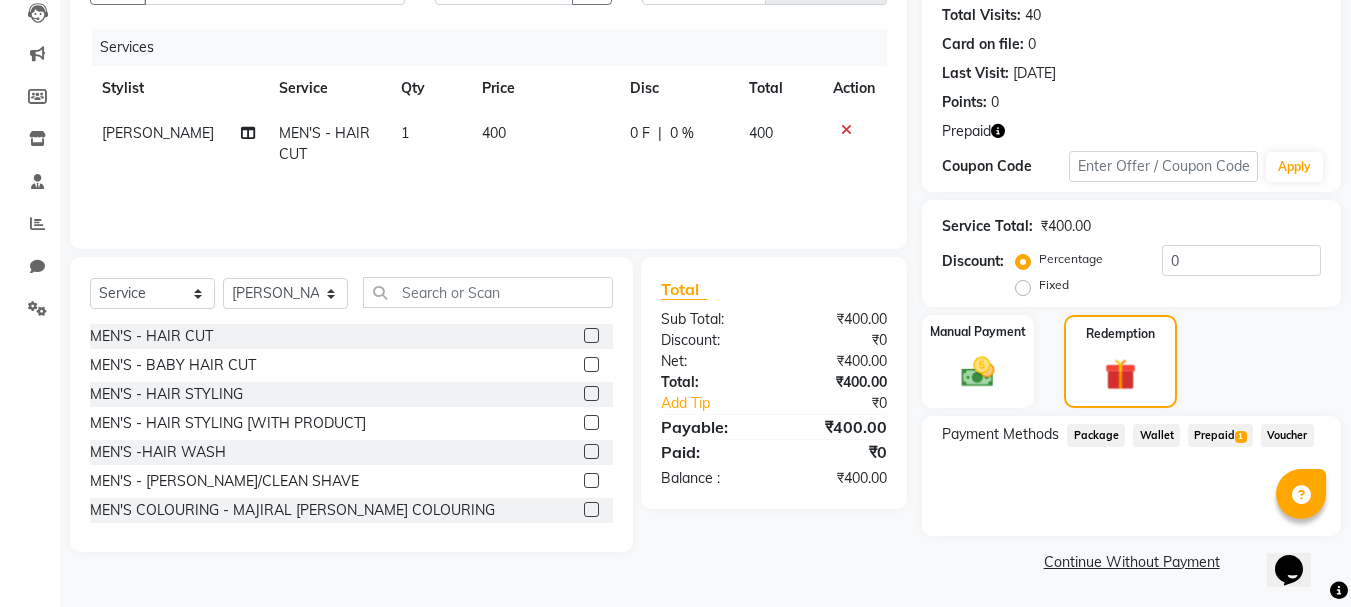 click on "Prepaid  1" 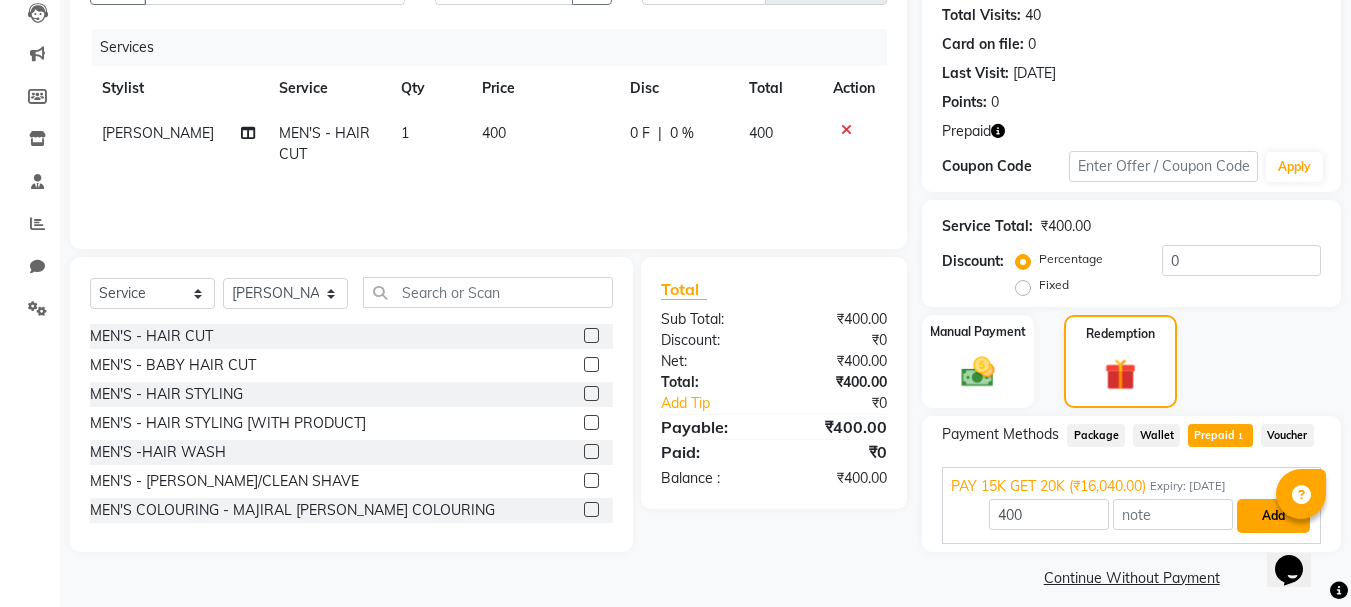 click on "Add" at bounding box center (1273, 516) 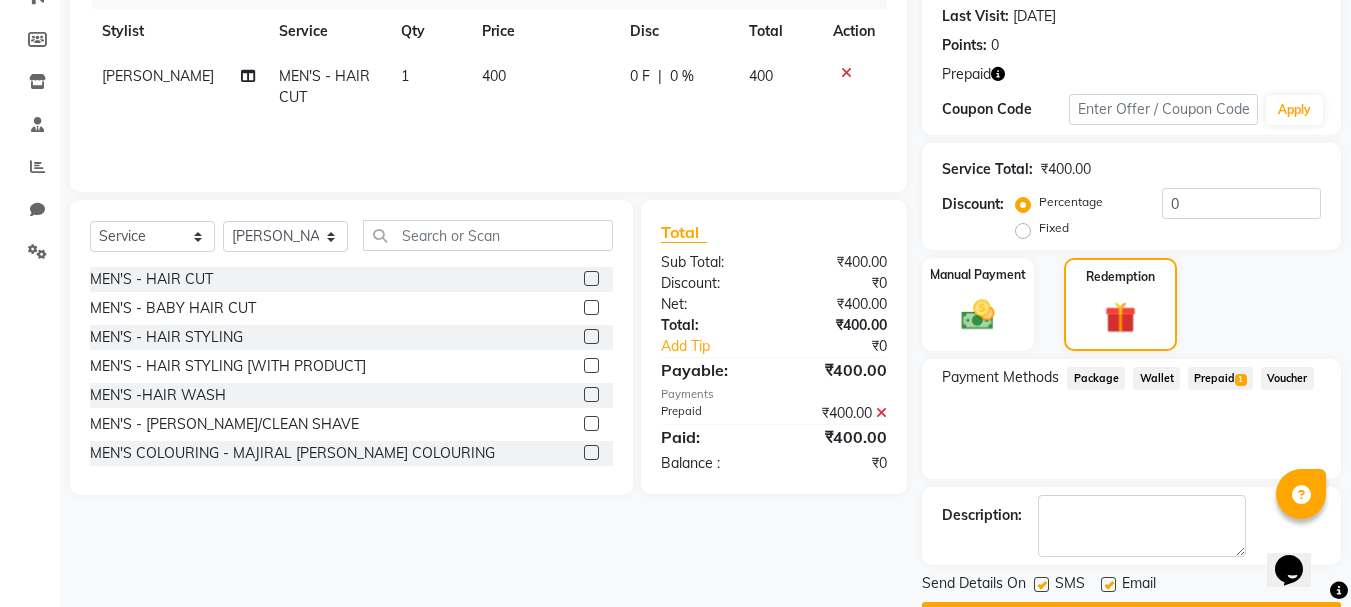 scroll, scrollTop: 332, scrollLeft: 0, axis: vertical 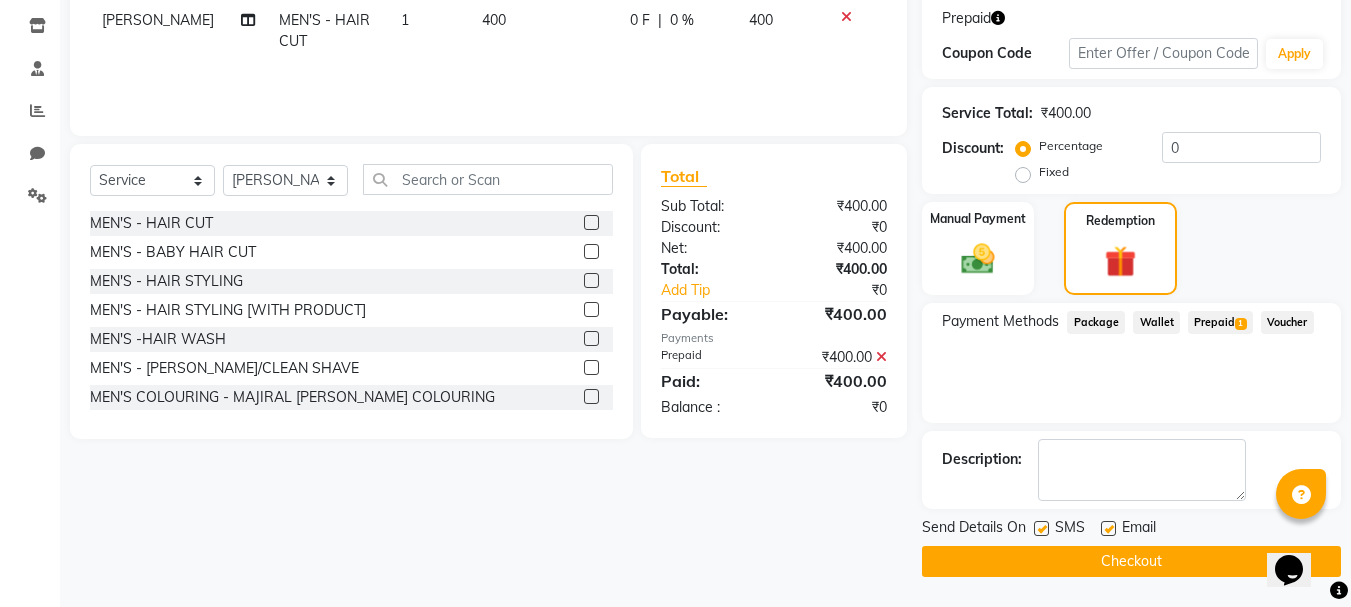 click on "Checkout" 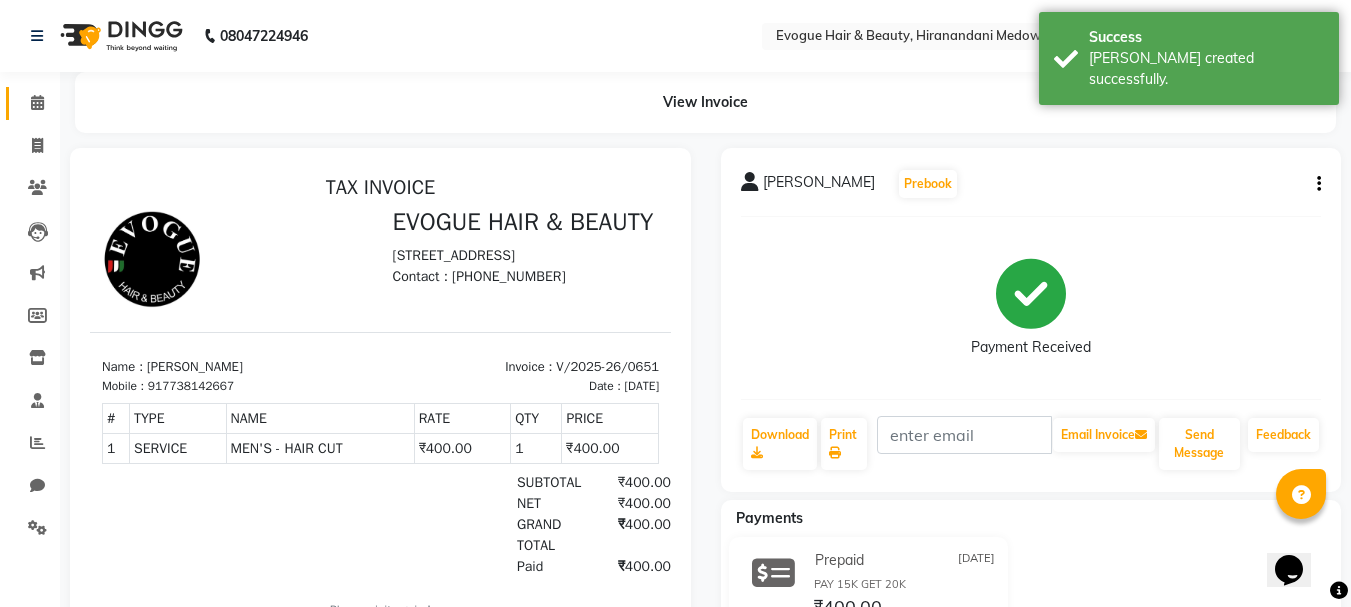 scroll, scrollTop: 0, scrollLeft: 0, axis: both 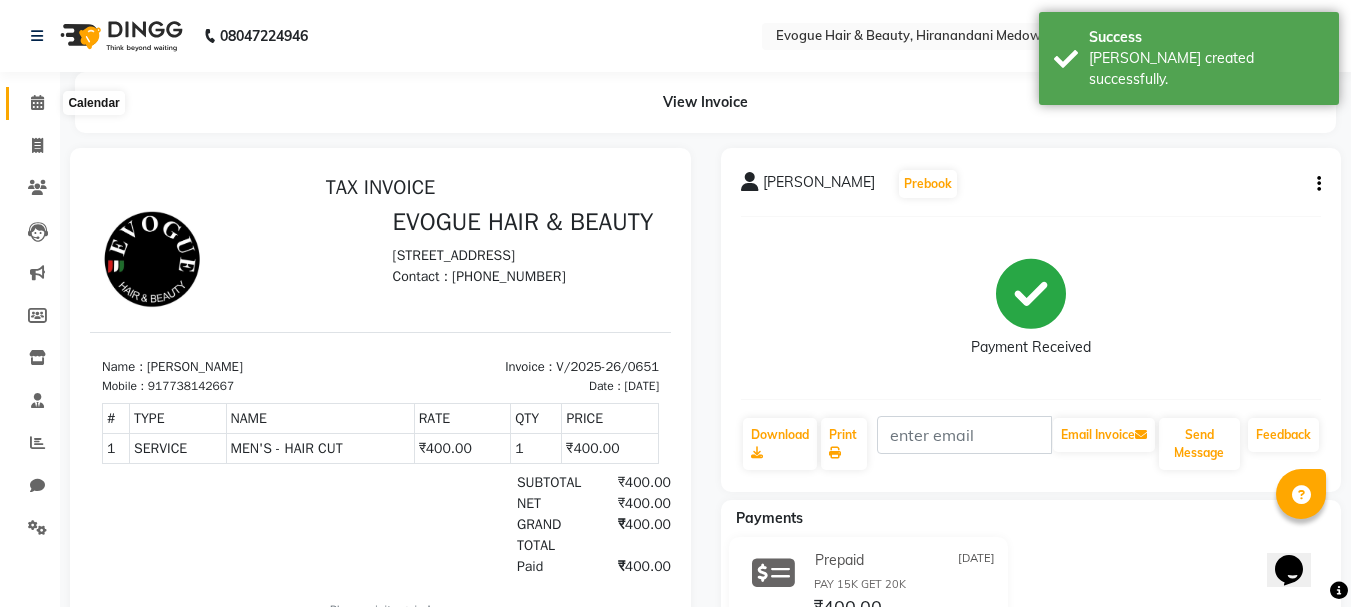 click 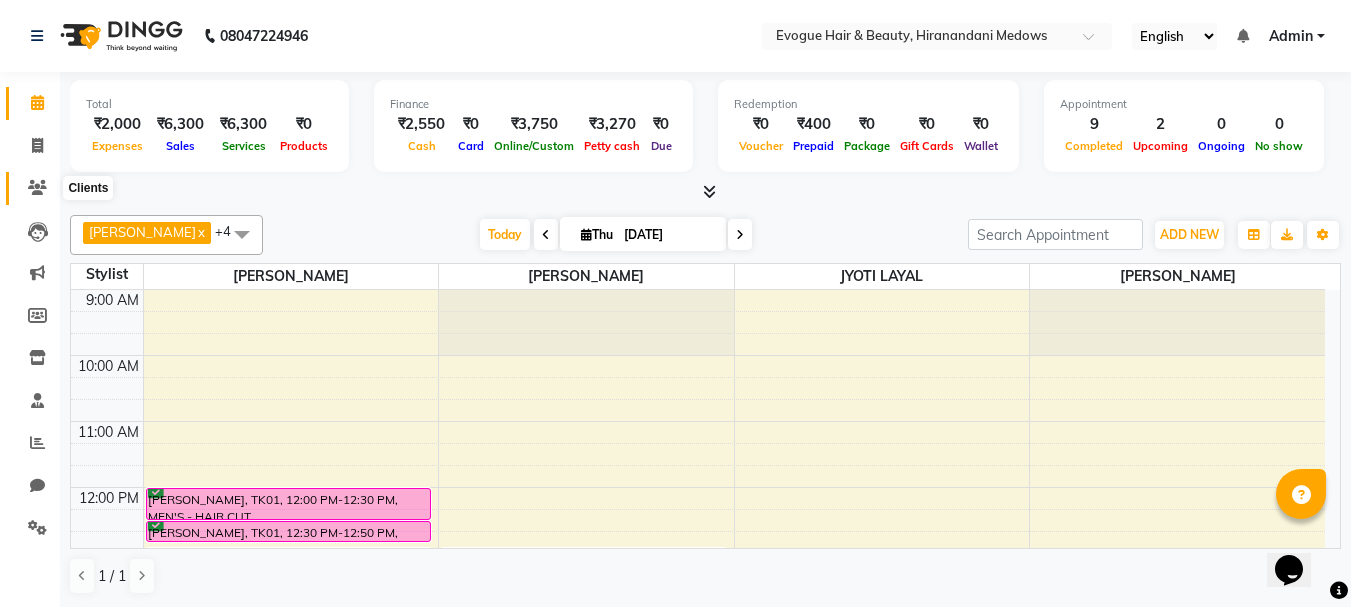 click 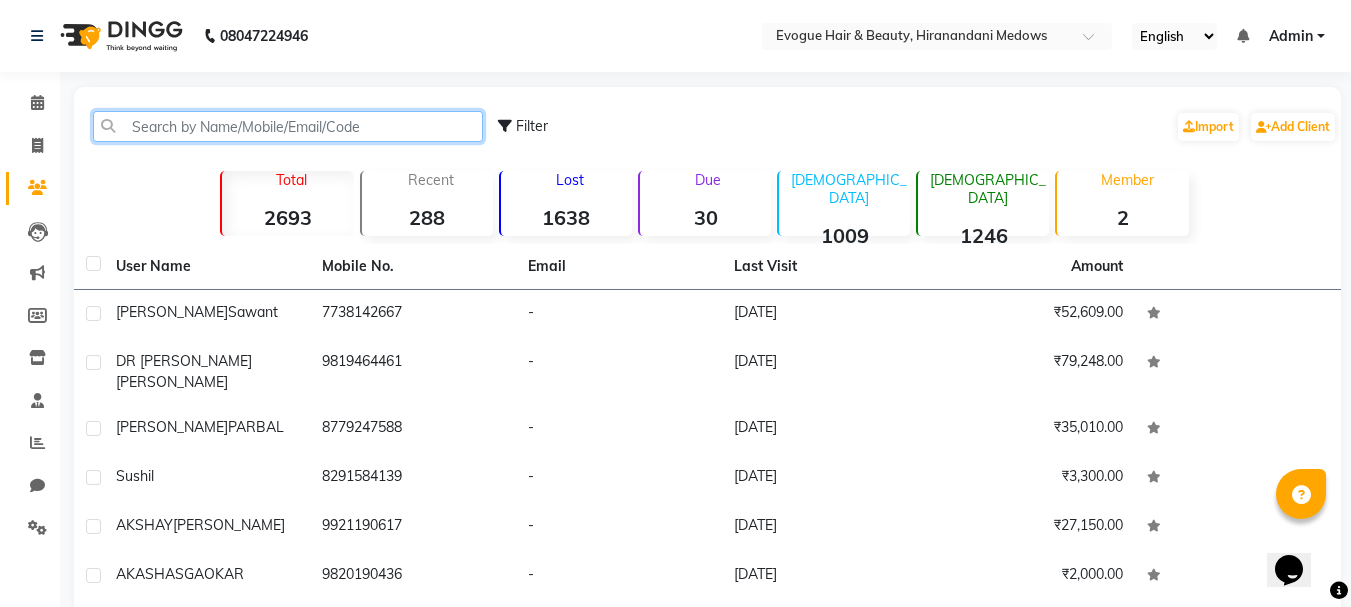 click 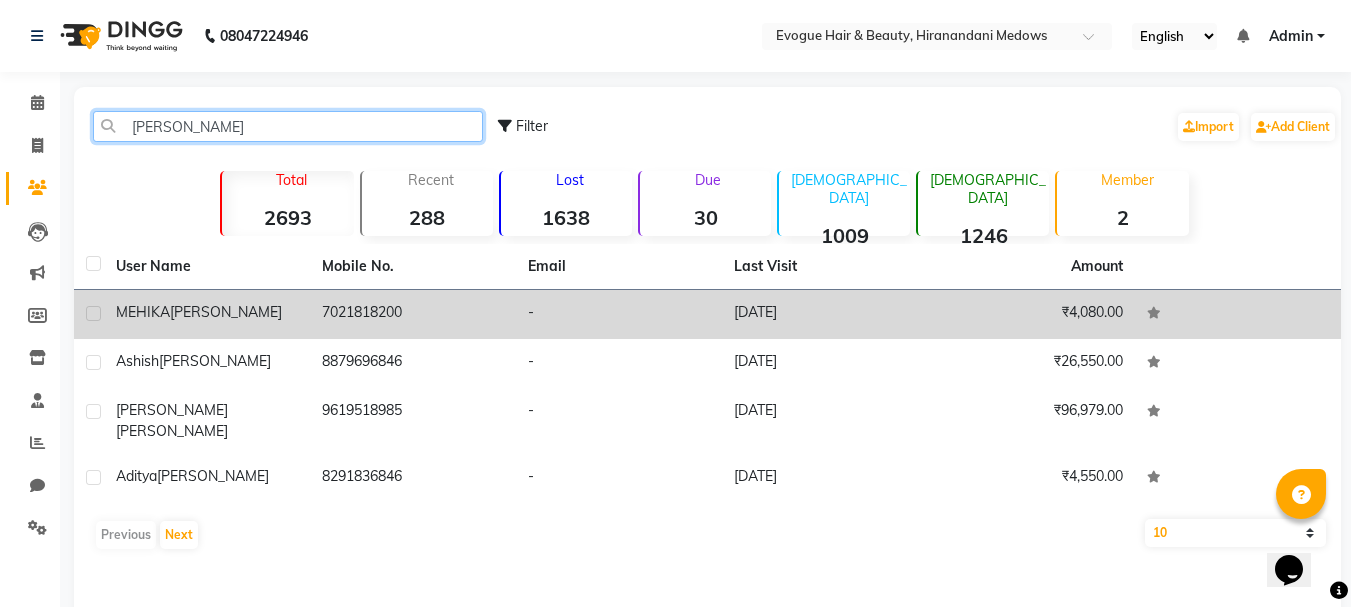 type on "[PERSON_NAME]" 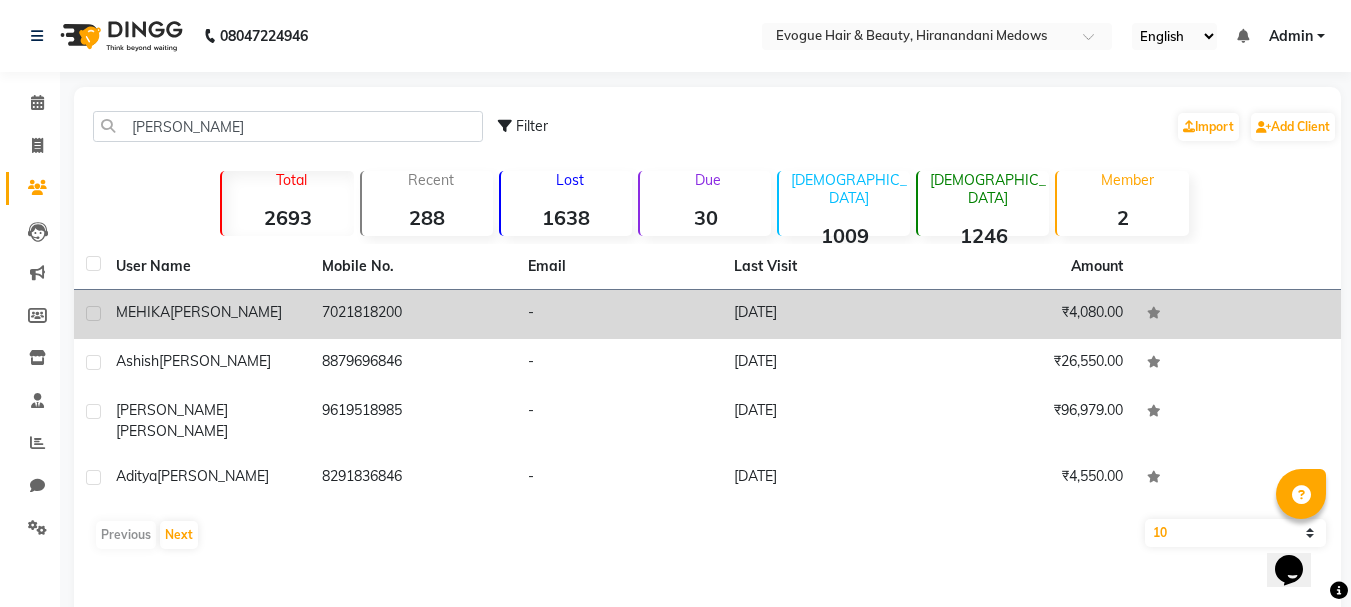 click on "[PERSON_NAME]" 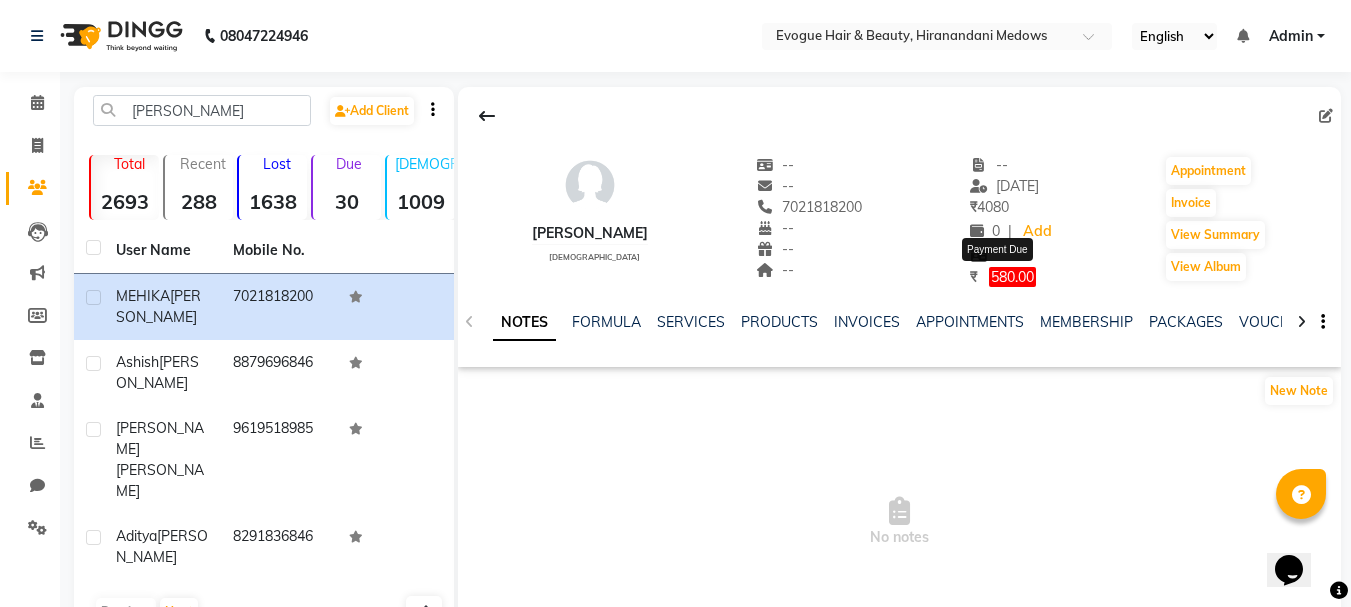 click on "580.00" 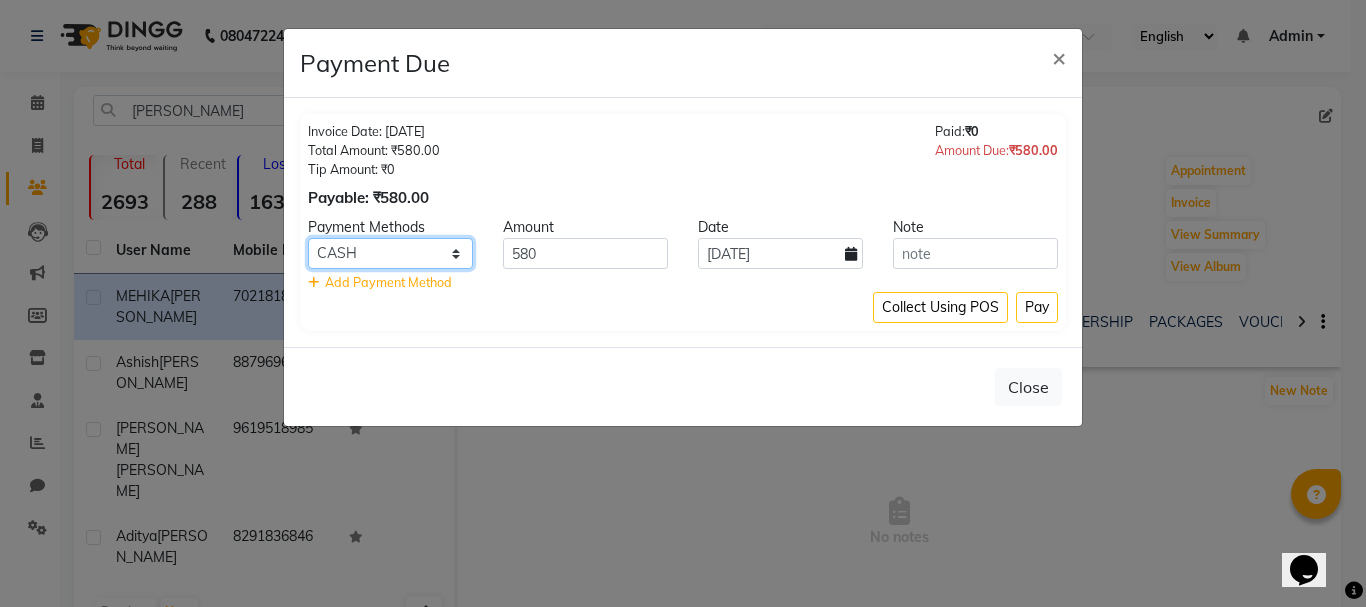 click on "PhonePe PayTM CASH CARD Cheque ONLINE GPay CUSTOM" 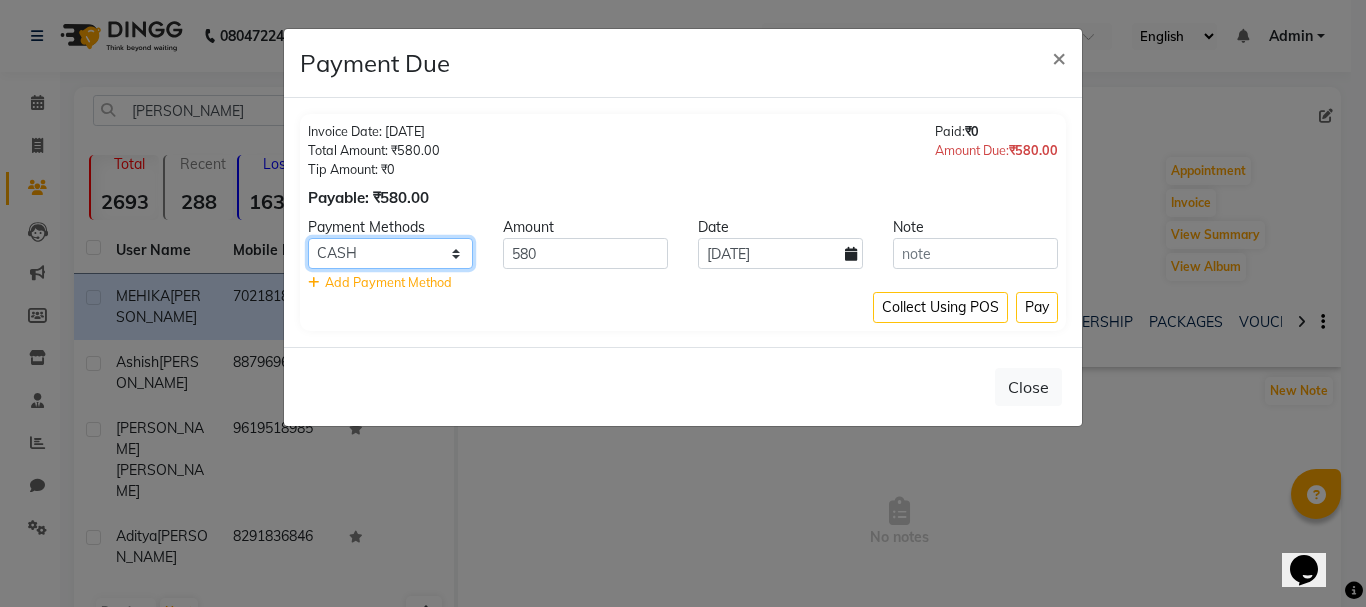 select on "3" 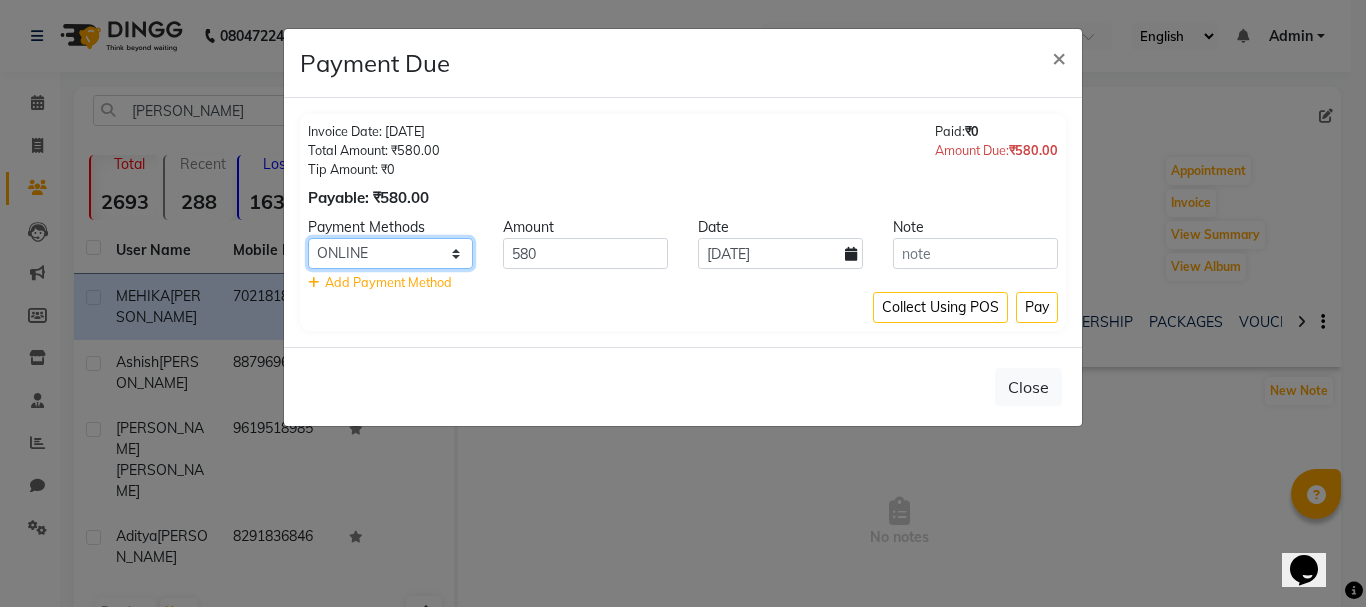 click on "PhonePe PayTM CASH CARD Cheque ONLINE GPay CUSTOM" 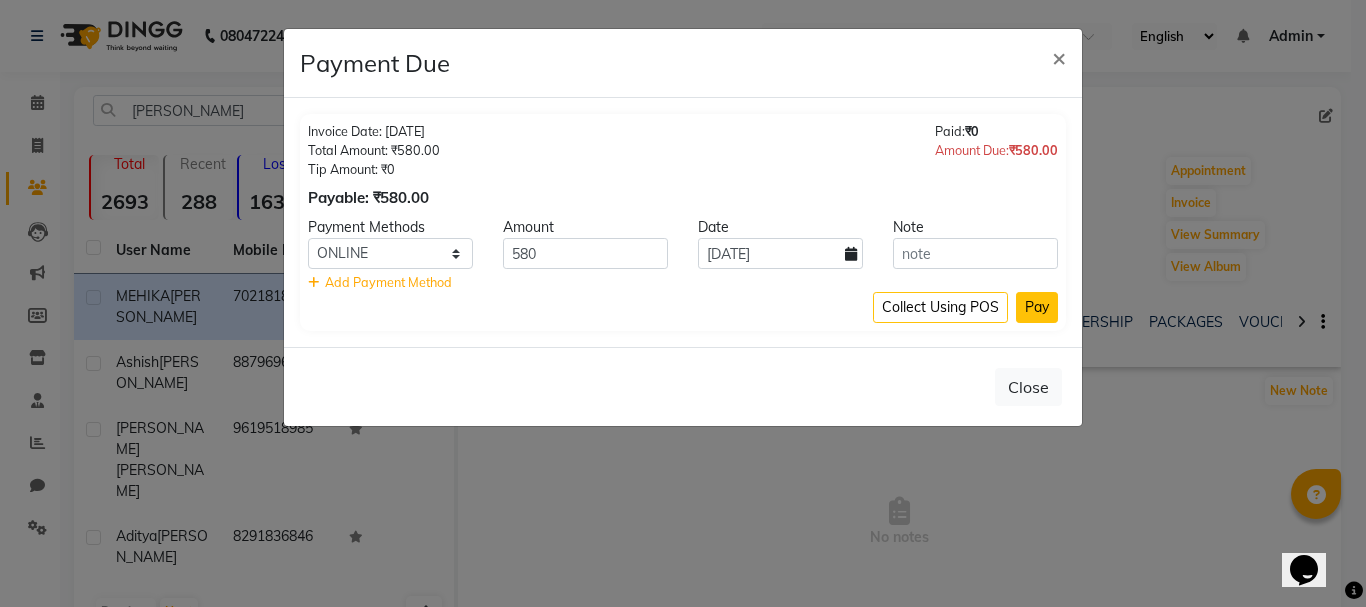 click on "Pay" 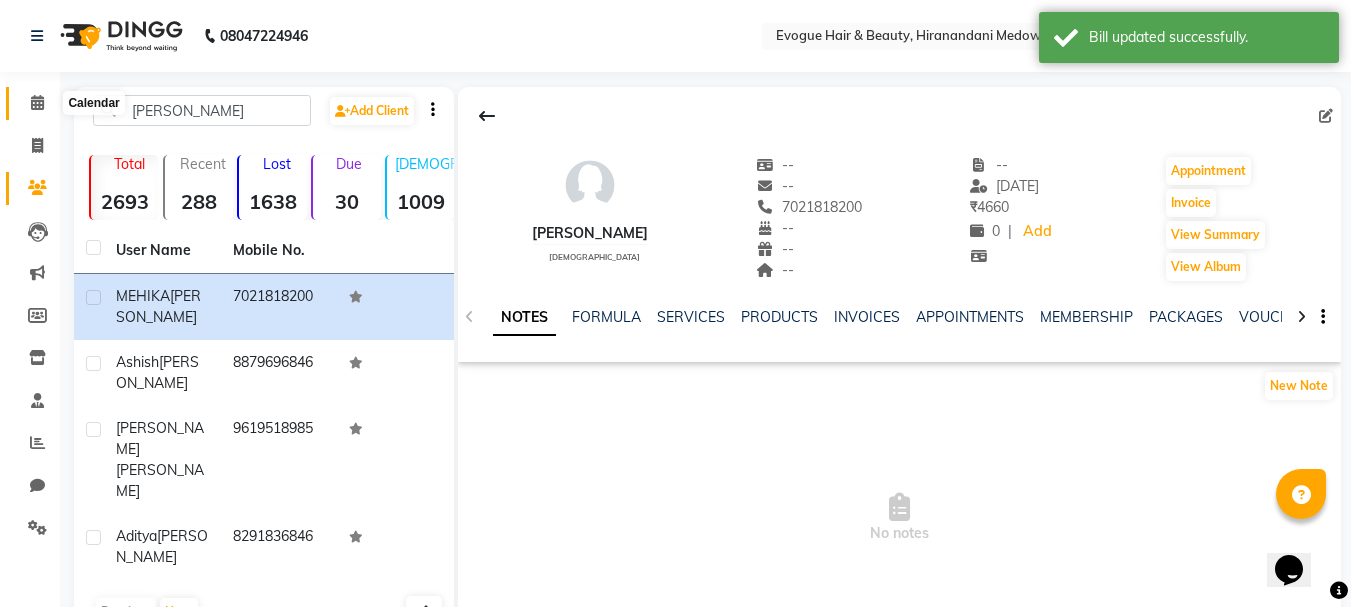 click 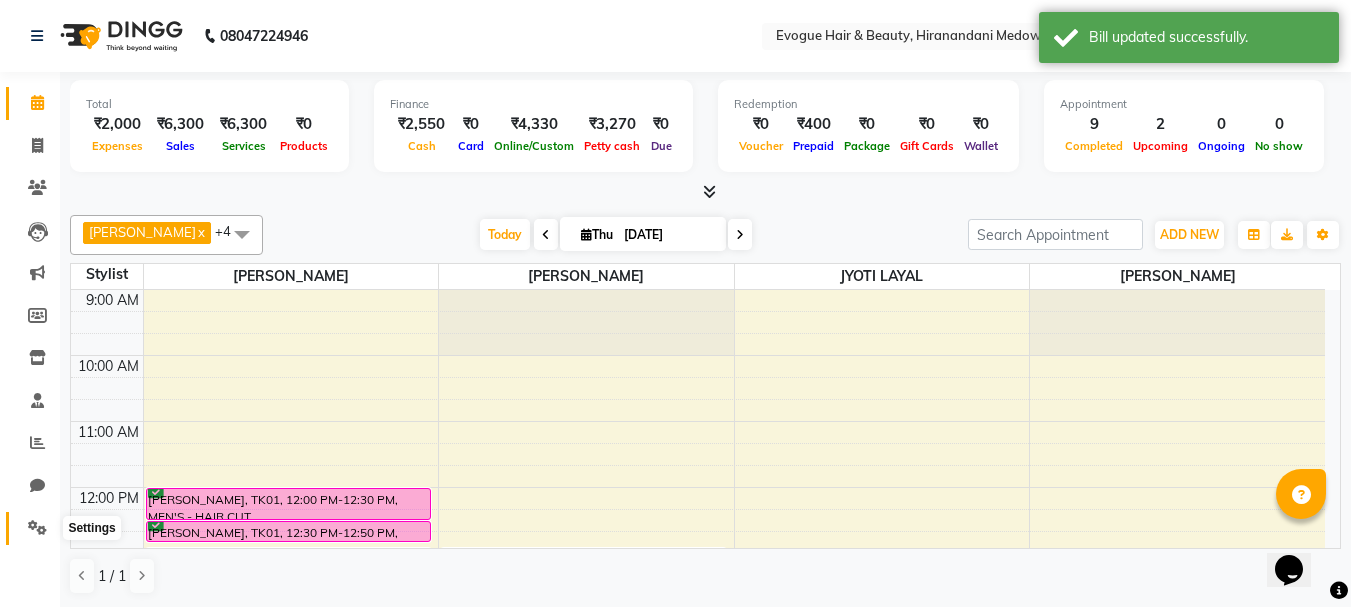 click 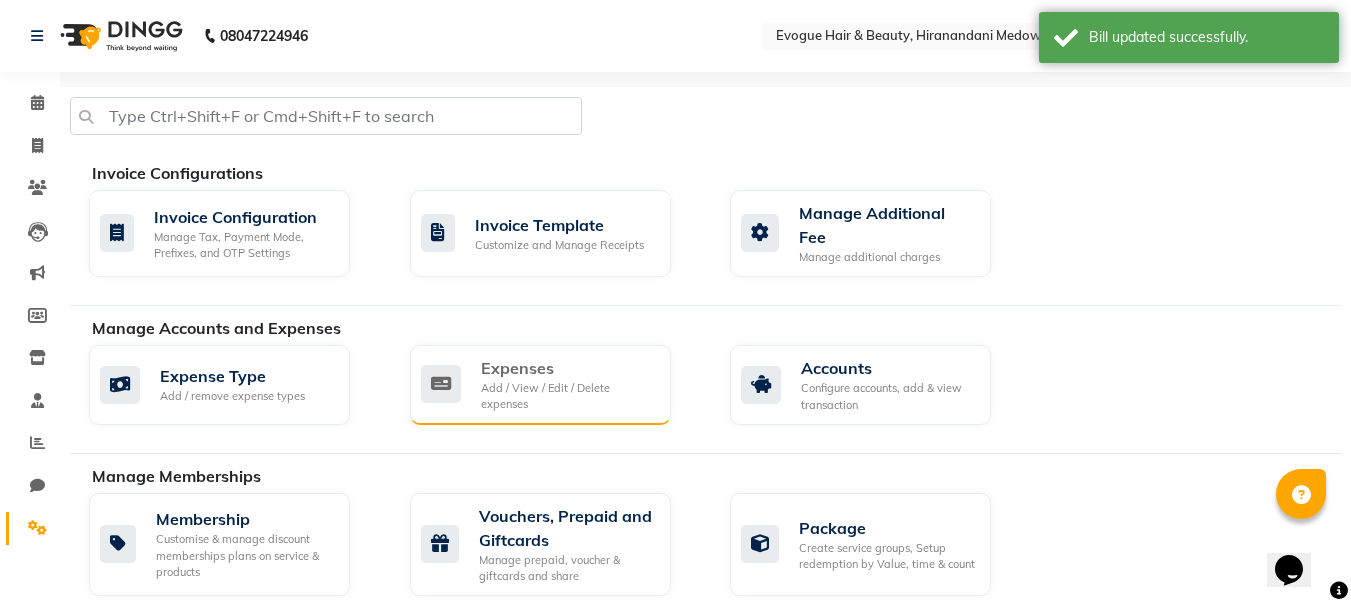 click on "Add / View / Edit / Delete expenses" 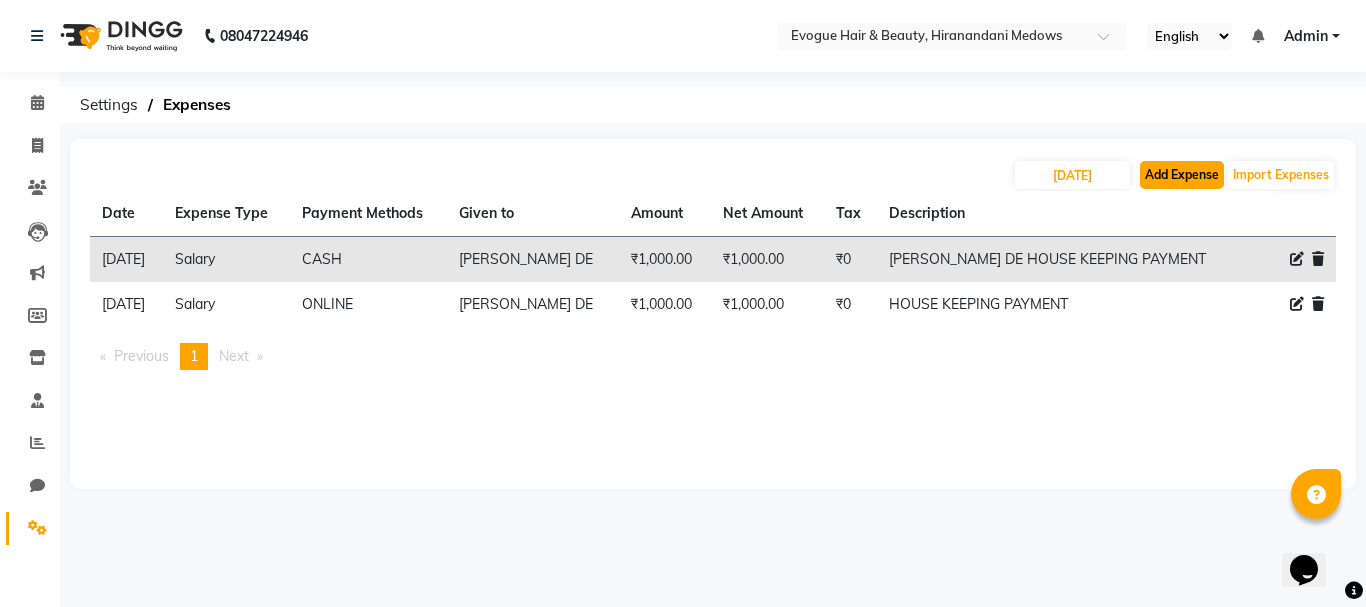click on "Add Expense" 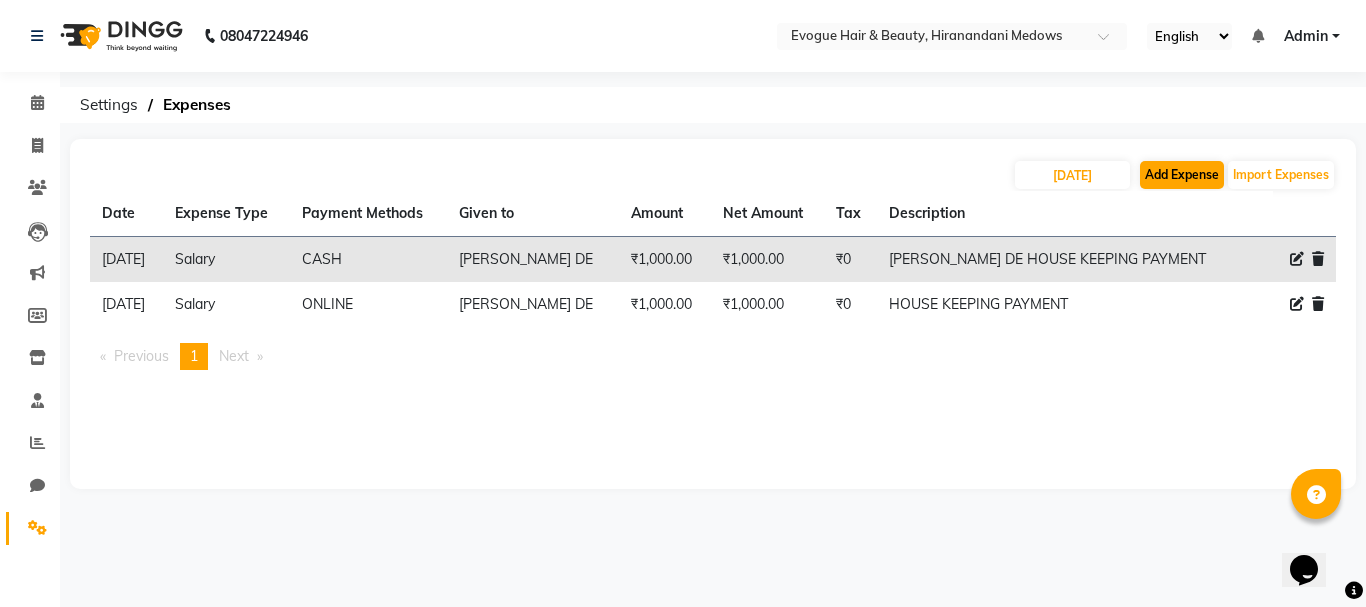 select on "1" 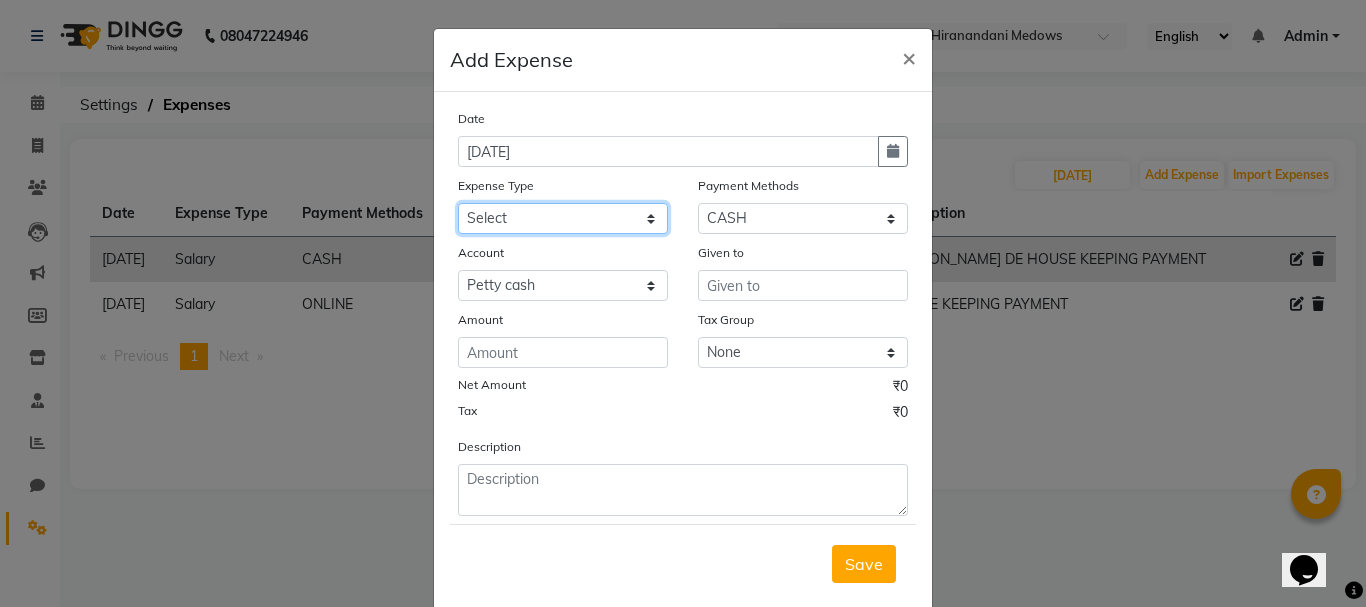 click on "Select Advance Salary Bank charges Car maintenance  Cash transfer to bank Cash transfer to hub Client Snacks Clinical charges Equipment Fuel Govt fee Incentive Insurance International purchase Loan RePAYMENT EMI Maintenance Marketing Miscellaneous NIKHIL PERSONAL EXPENSES Other Pantry PATPEYDI Product Rent Salary STAFF OVER TIME Staff Snacks Tax Tea & Refreshment Utilities" 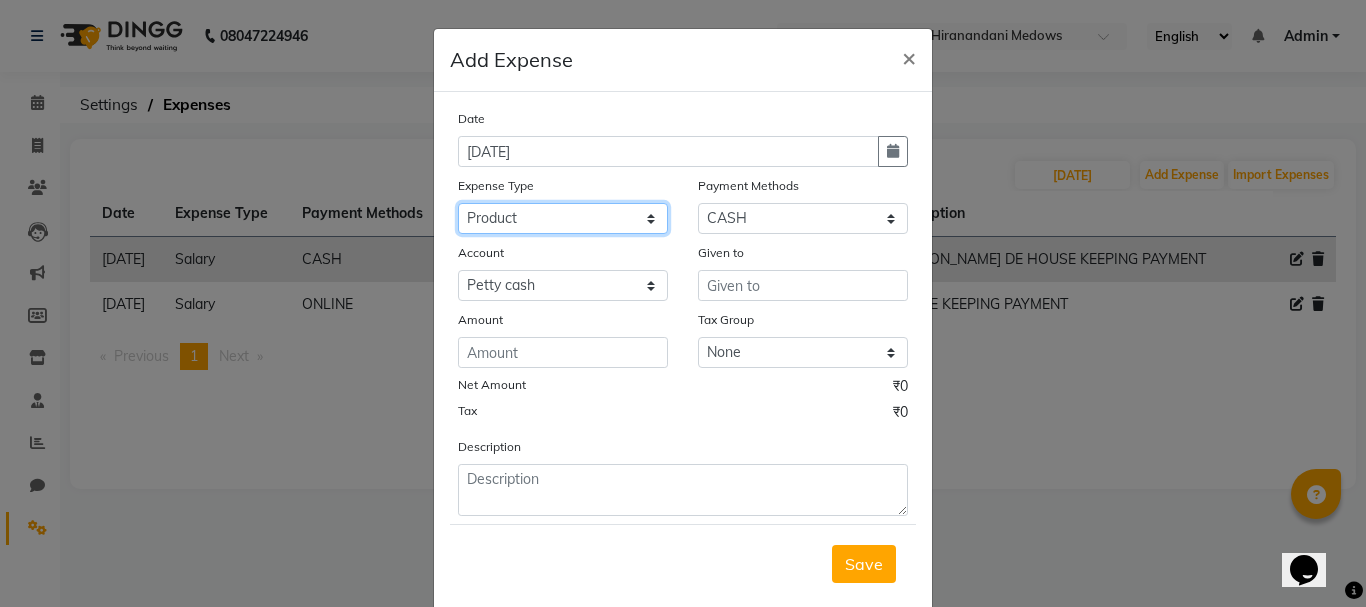 click on "Select Advance Salary Bank charges Car maintenance  Cash transfer to bank Cash transfer to hub Client Snacks Clinical charges Equipment Fuel Govt fee Incentive Insurance International purchase Loan RePAYMENT EMI Maintenance Marketing Miscellaneous NIKHIL PERSONAL EXPENSES Other Pantry PATPEYDI Product Rent Salary STAFF OVER TIME Staff Snacks Tax Tea & Refreshment Utilities" 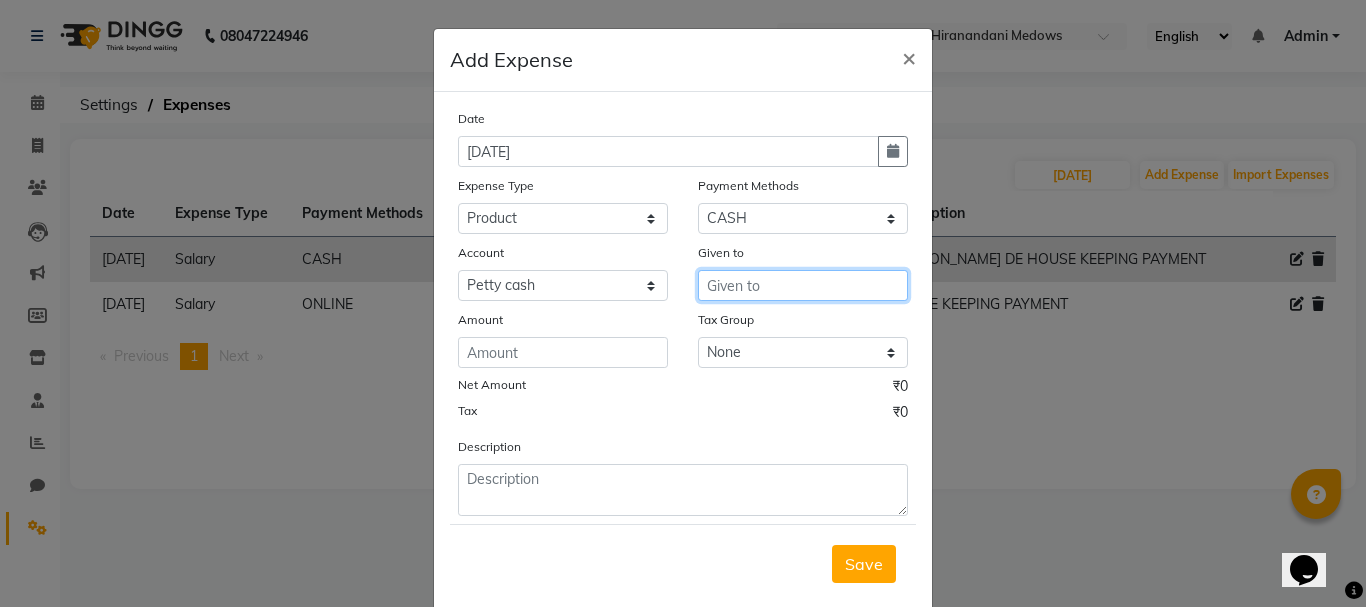 click at bounding box center (803, 285) 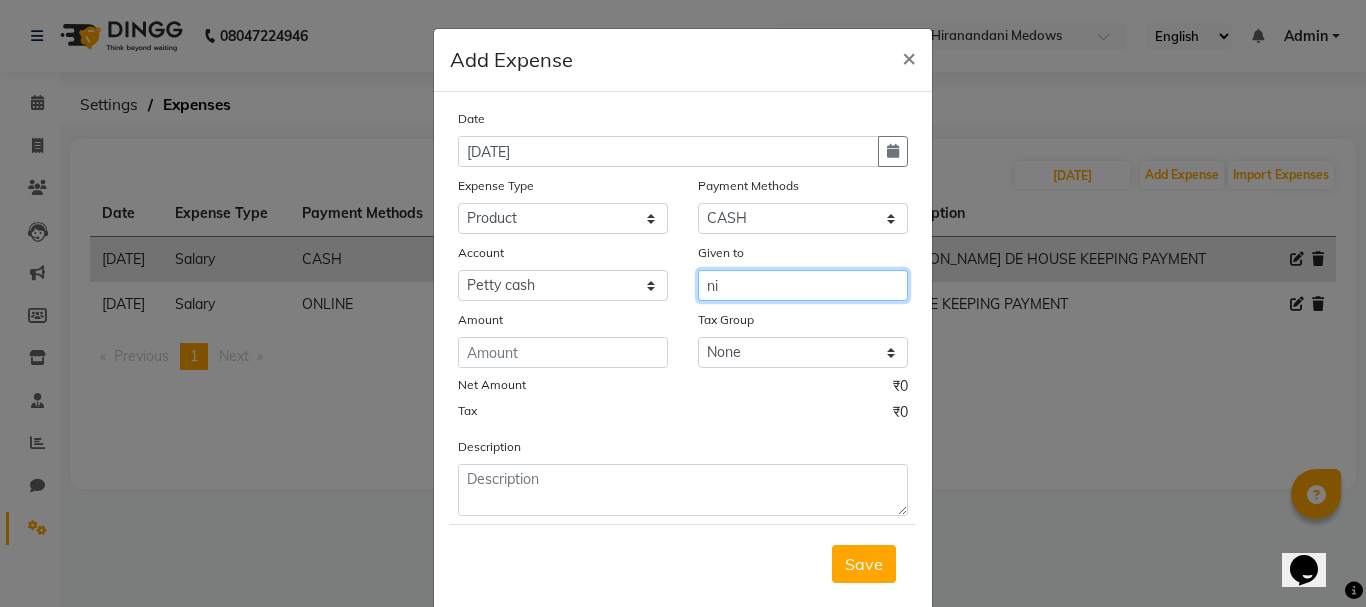 type on "n" 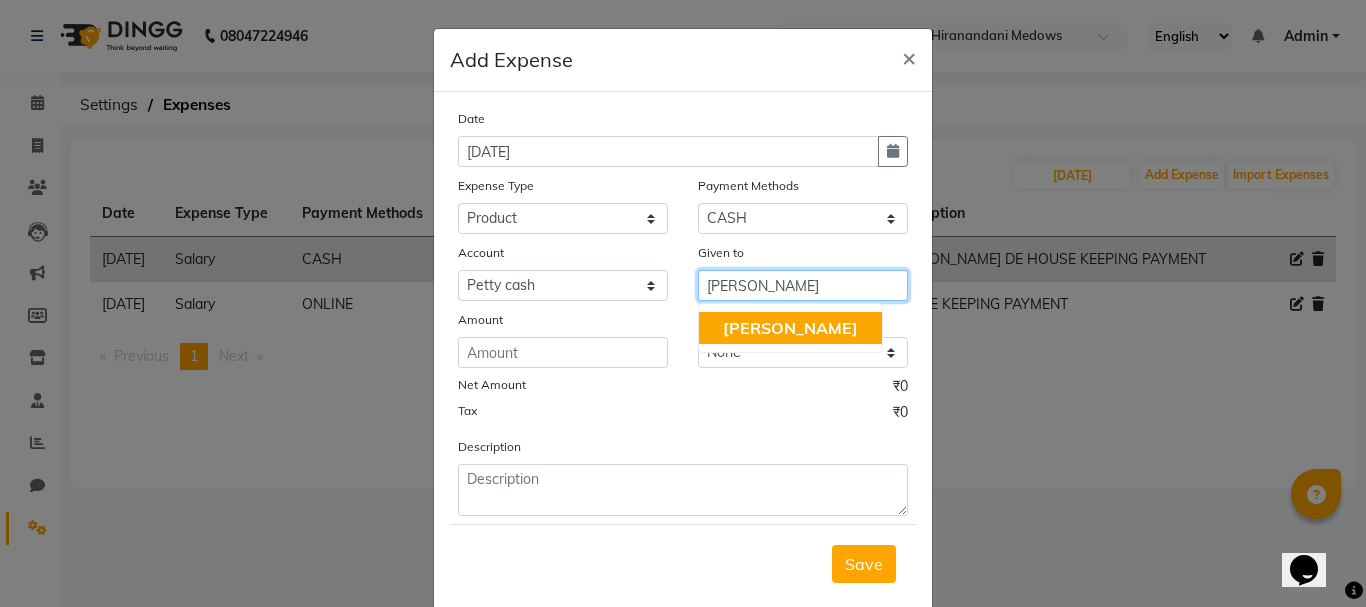 click on "[PERSON_NAME]" 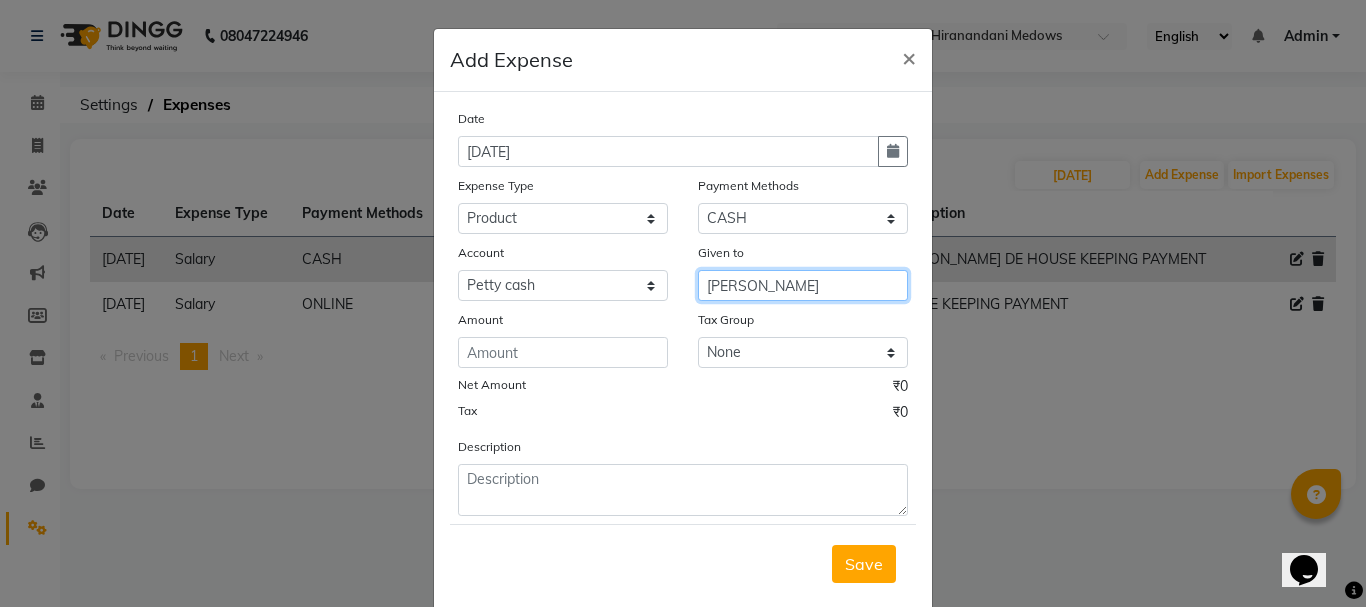 type on "[PERSON_NAME]" 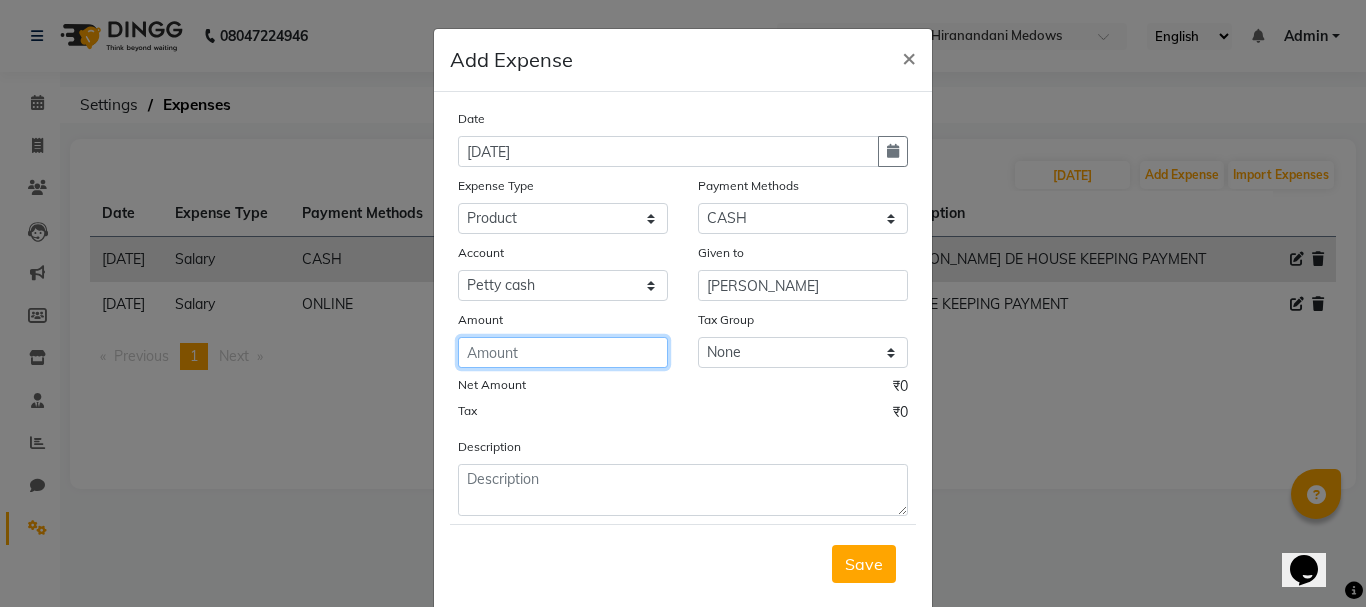 click 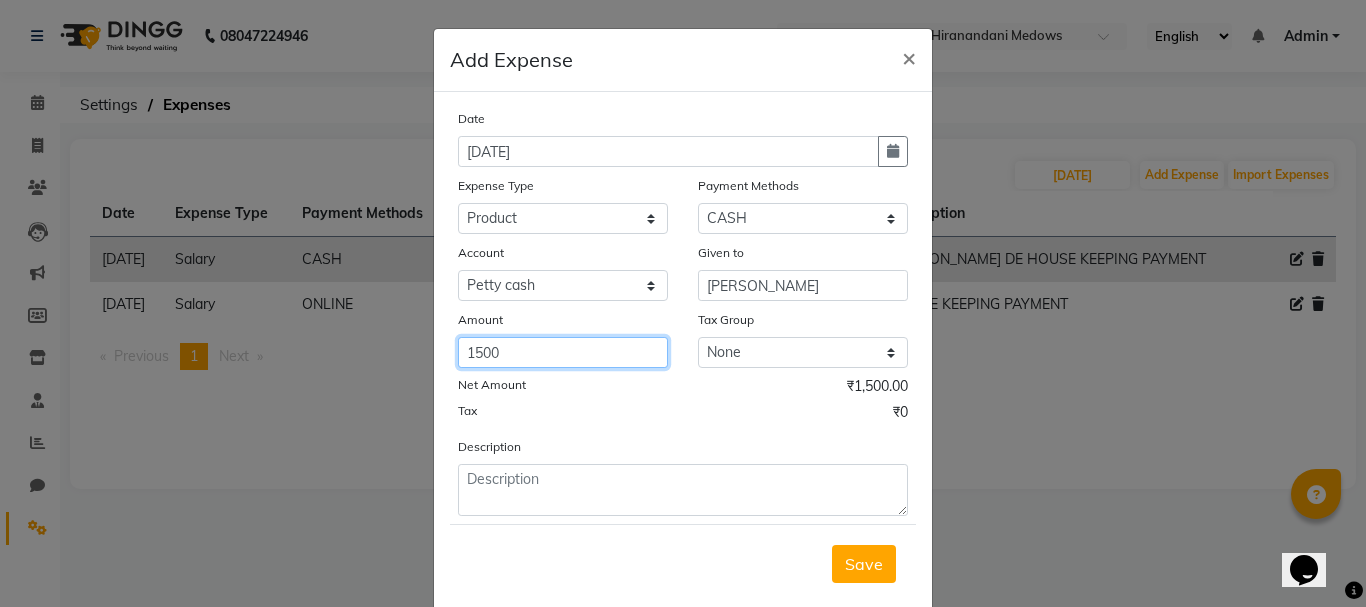 type on "1500" 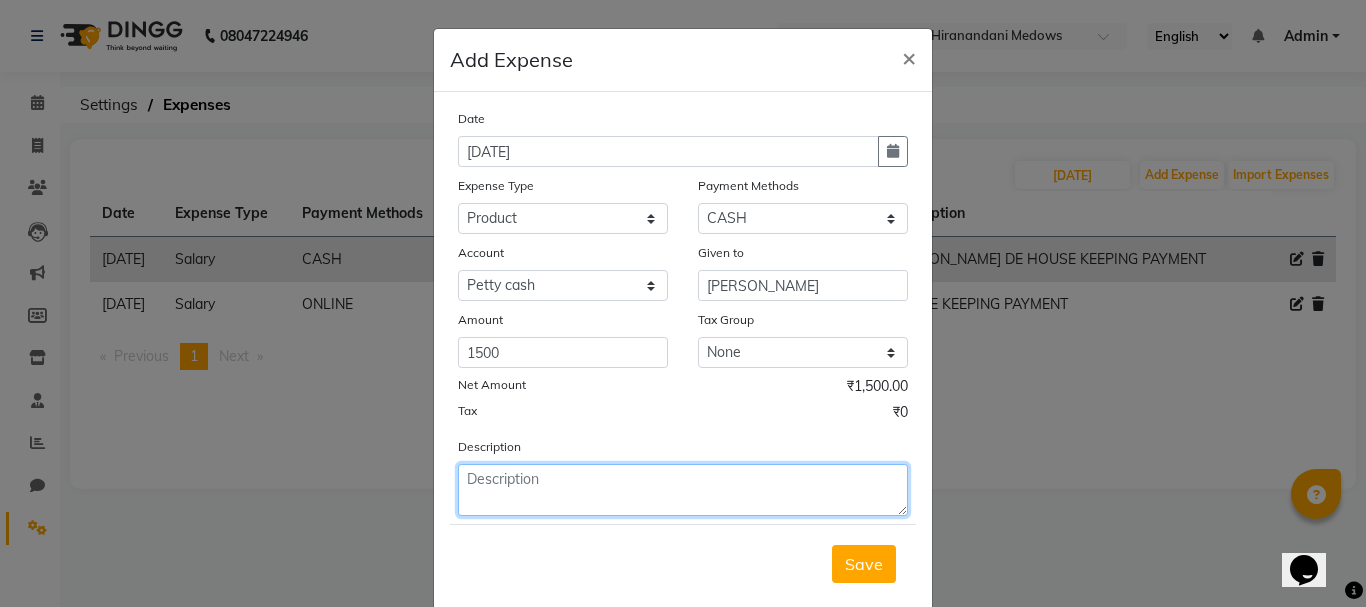 click 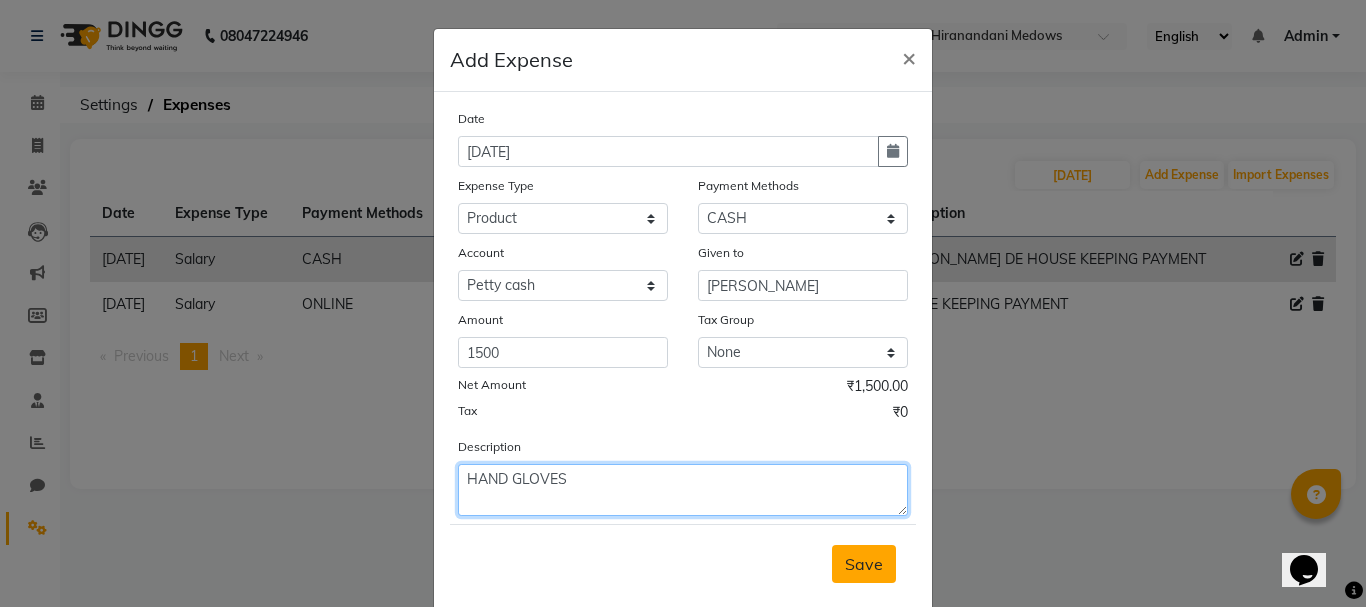 type on "HAND GLOVES" 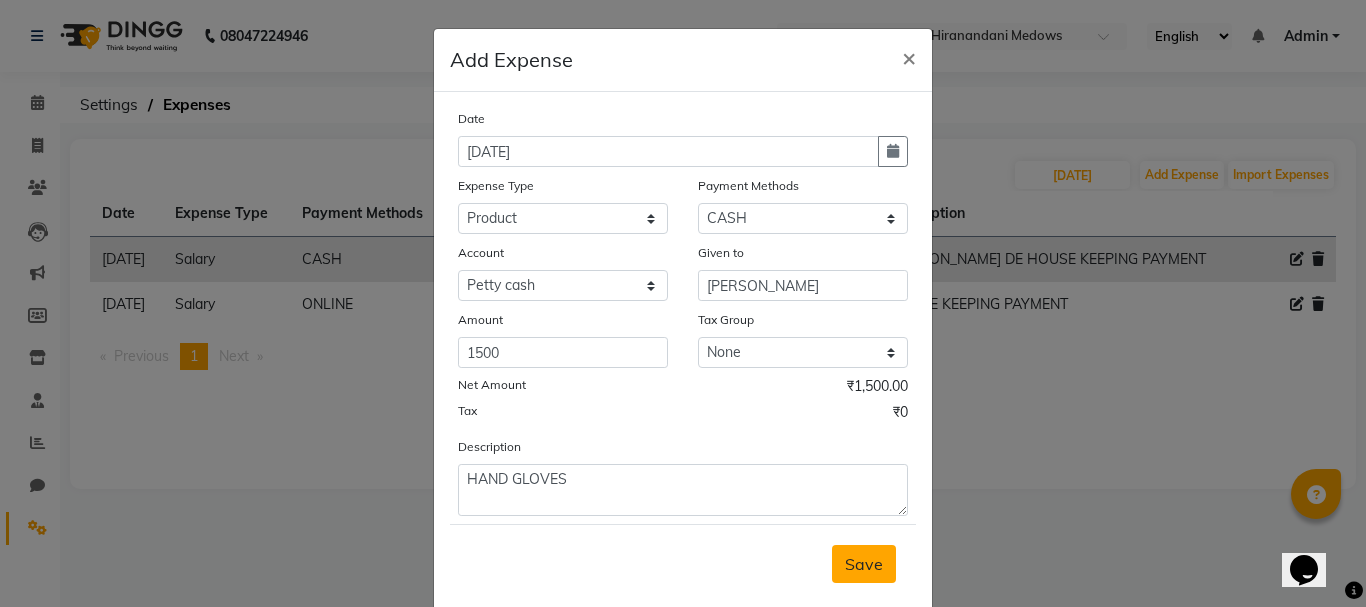 click on "Save" at bounding box center (864, 564) 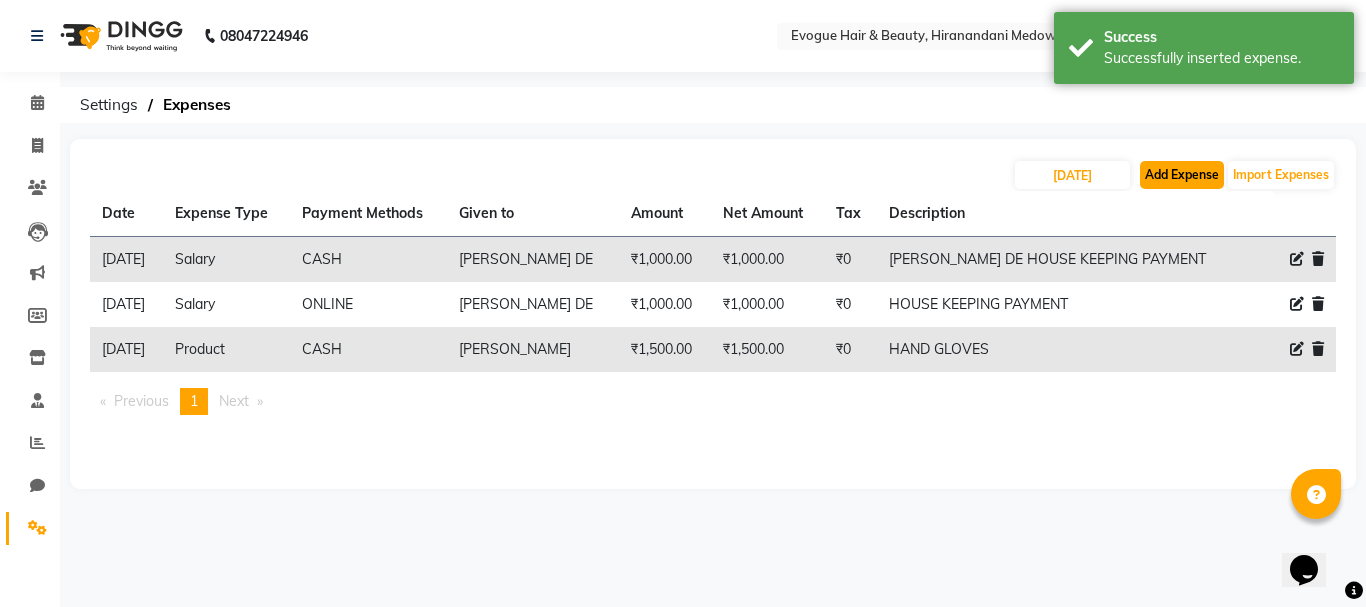 click on "Add Expense" 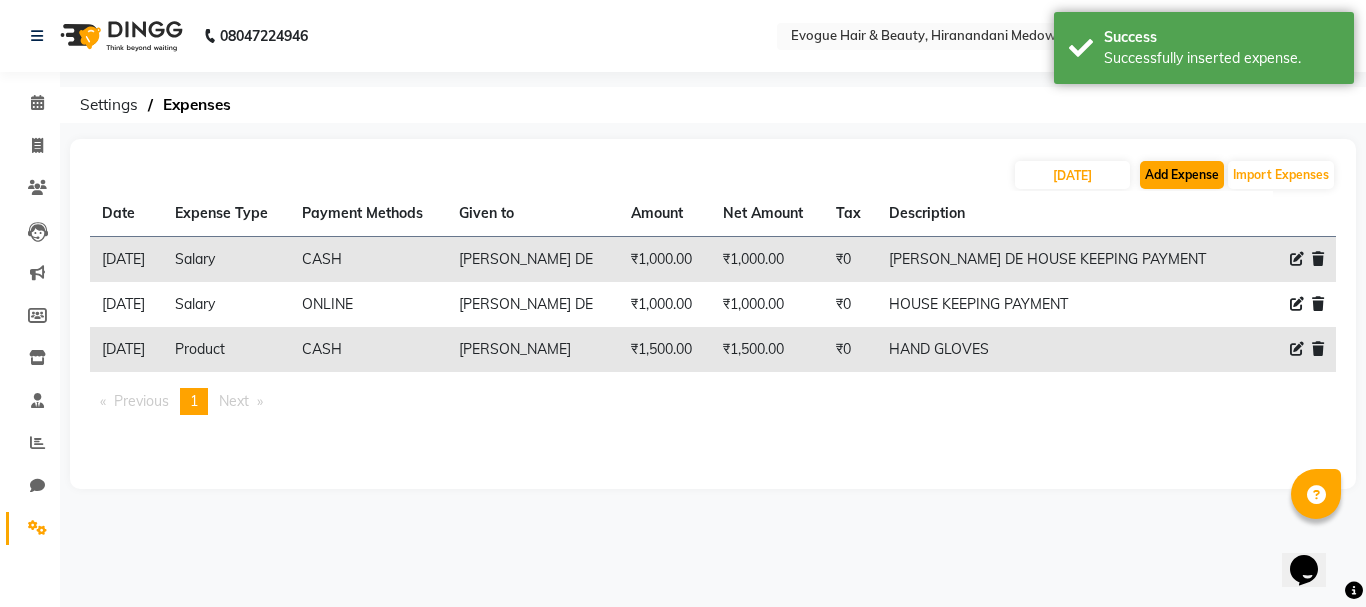 select on "1" 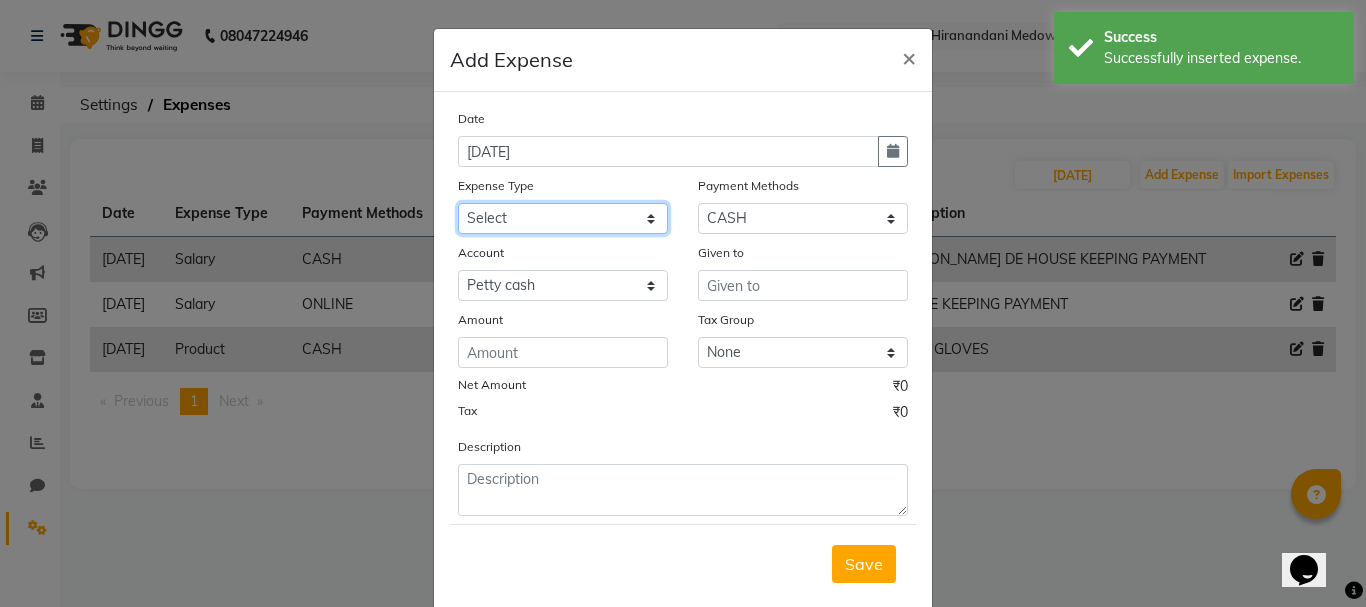 click on "Select Advance Salary Bank charges Car maintenance  Cash transfer to bank Cash transfer to hub Client Snacks Clinical charges Equipment Fuel Govt fee Incentive Insurance International purchase Loan RePAYMENT EMI Maintenance Marketing Miscellaneous NIKHIL PERSONAL EXPENSES Other Pantry PATPEYDI Product Rent Salary STAFF OVER TIME Staff Snacks Tax Tea & Refreshment Utilities" 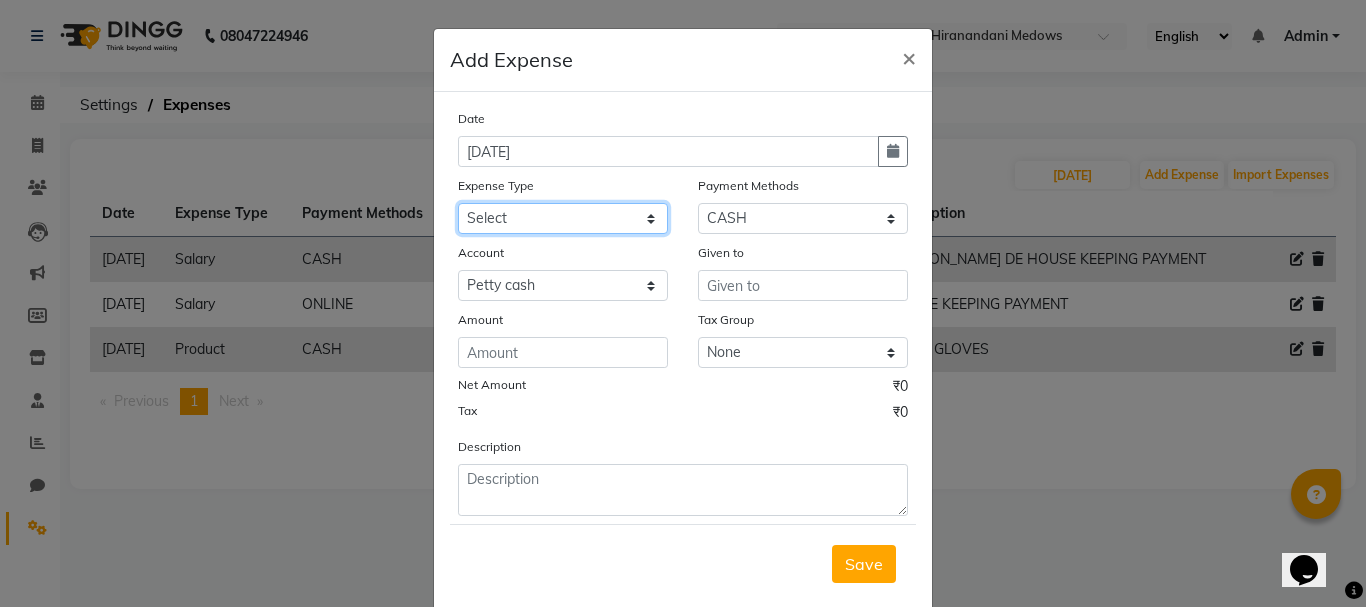 select on "11591" 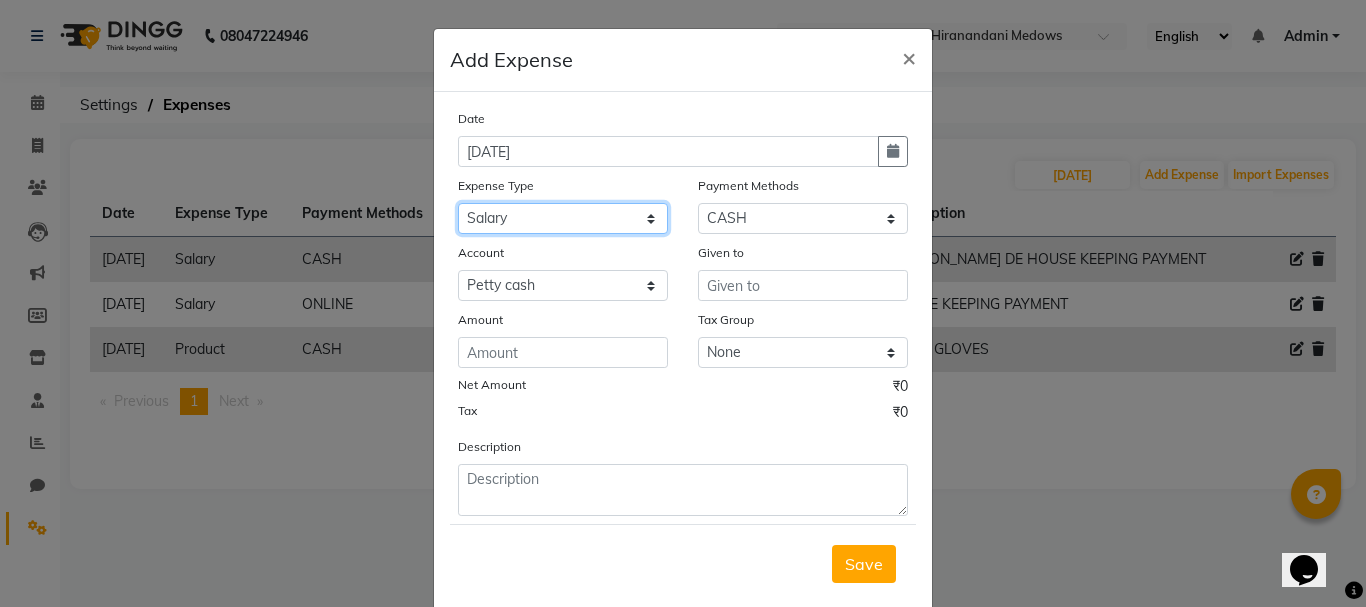 click on "Select Advance Salary Bank charges Car maintenance  Cash transfer to bank Cash transfer to hub Client Snacks Clinical charges Equipment Fuel Govt fee Incentive Insurance International purchase Loan RePAYMENT EMI Maintenance Marketing Miscellaneous NIKHIL PERSONAL EXPENSES Other Pantry PATPEYDI Product Rent Salary STAFF OVER TIME Staff Snacks Tax Tea & Refreshment Utilities" 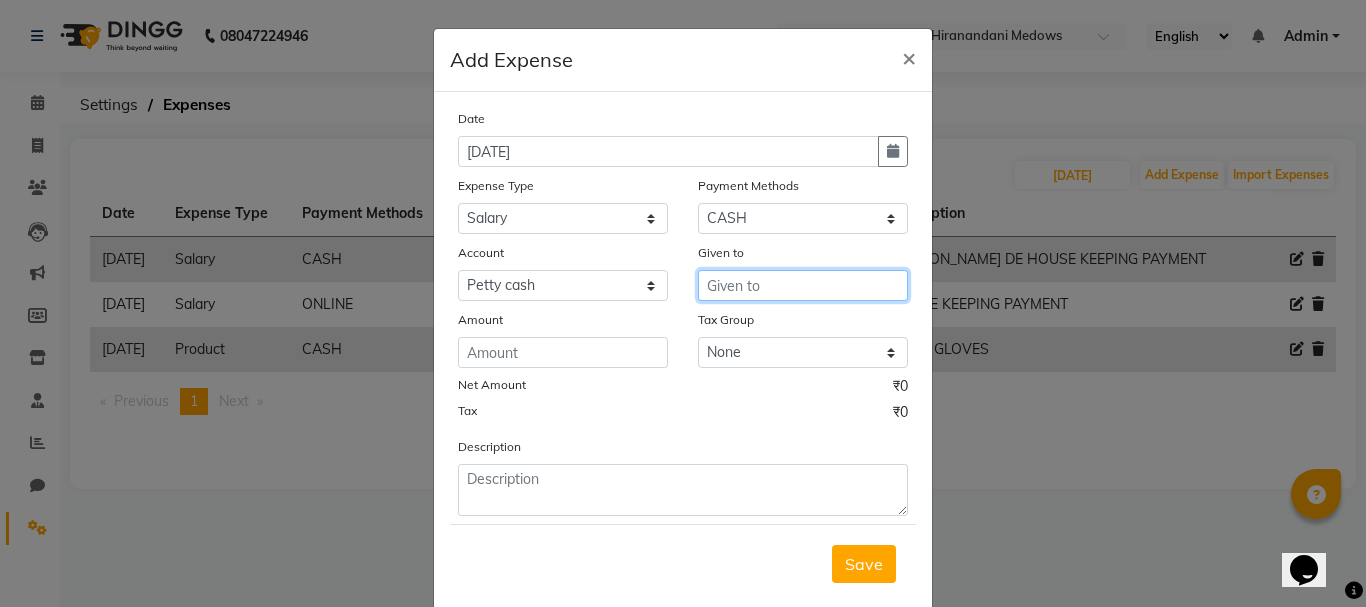 click at bounding box center (803, 285) 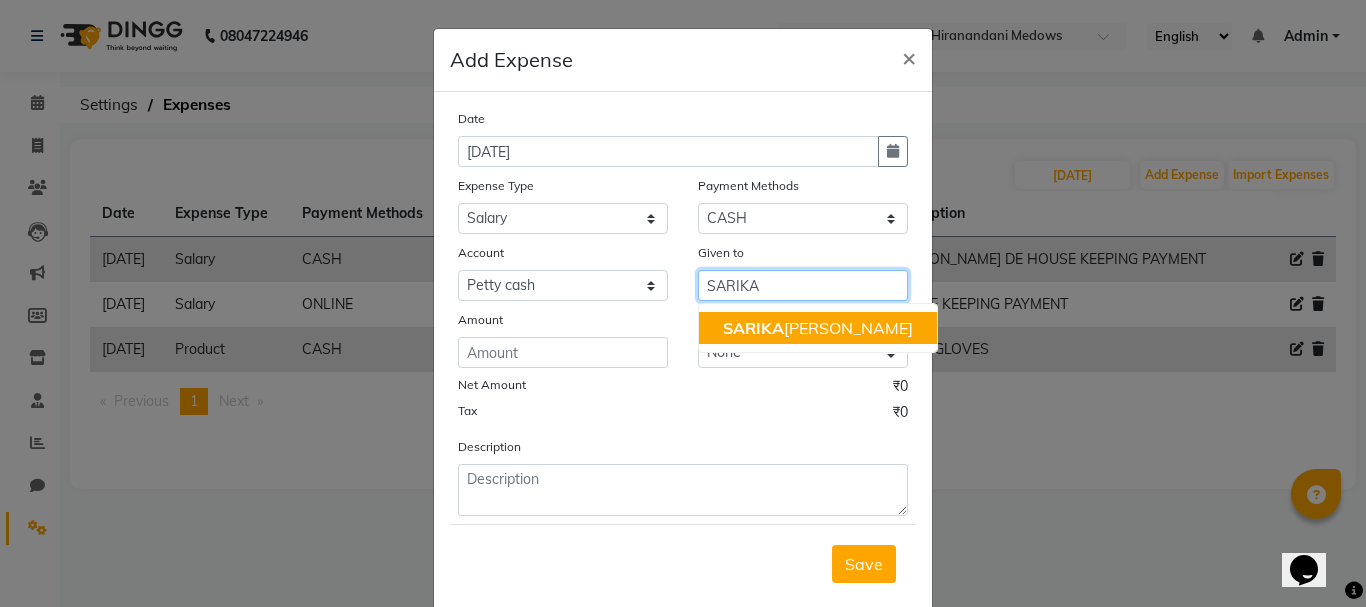click on "SARIKA" 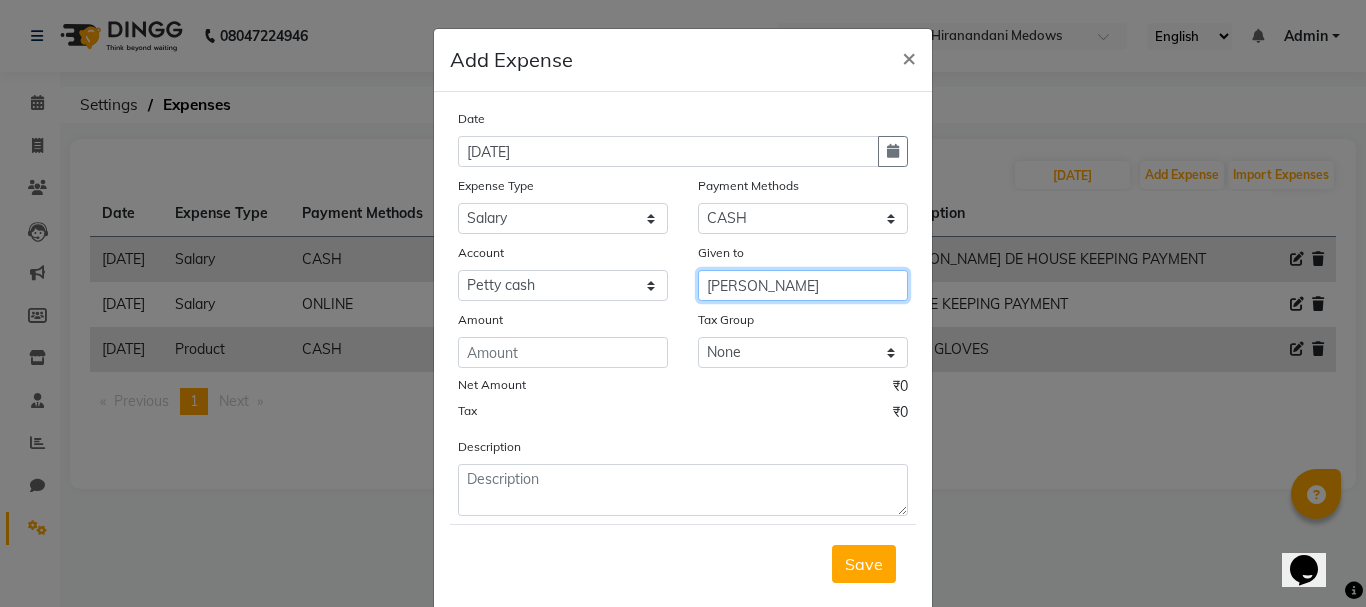 type on "[PERSON_NAME]" 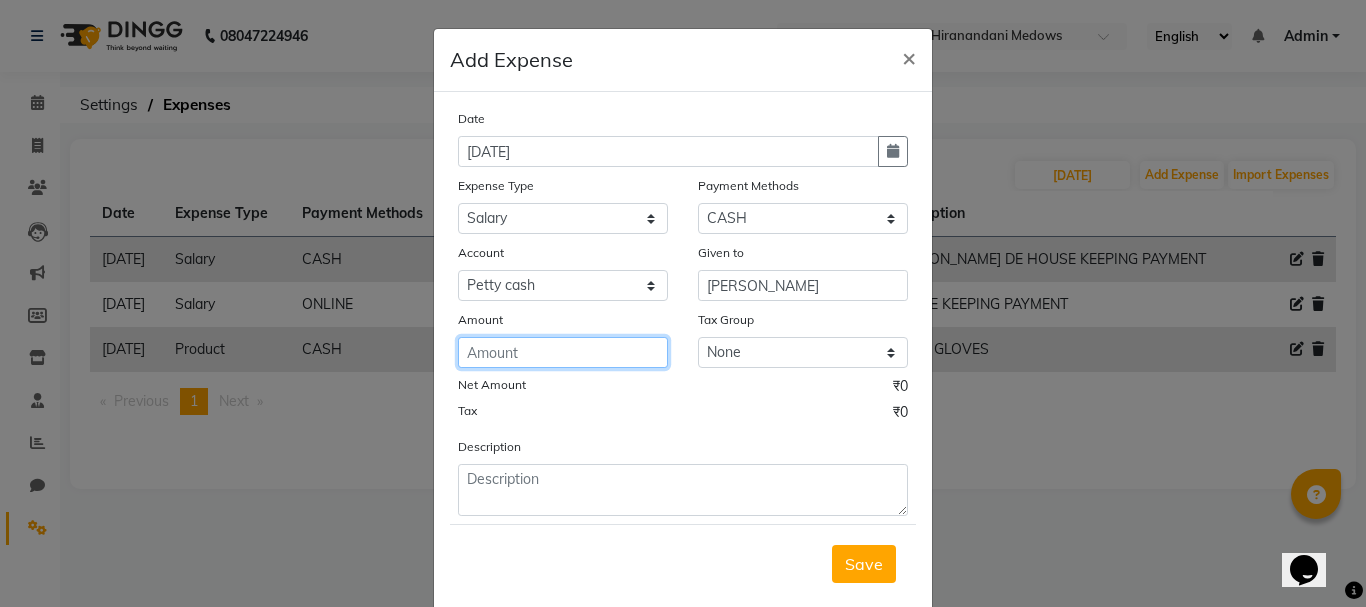 click 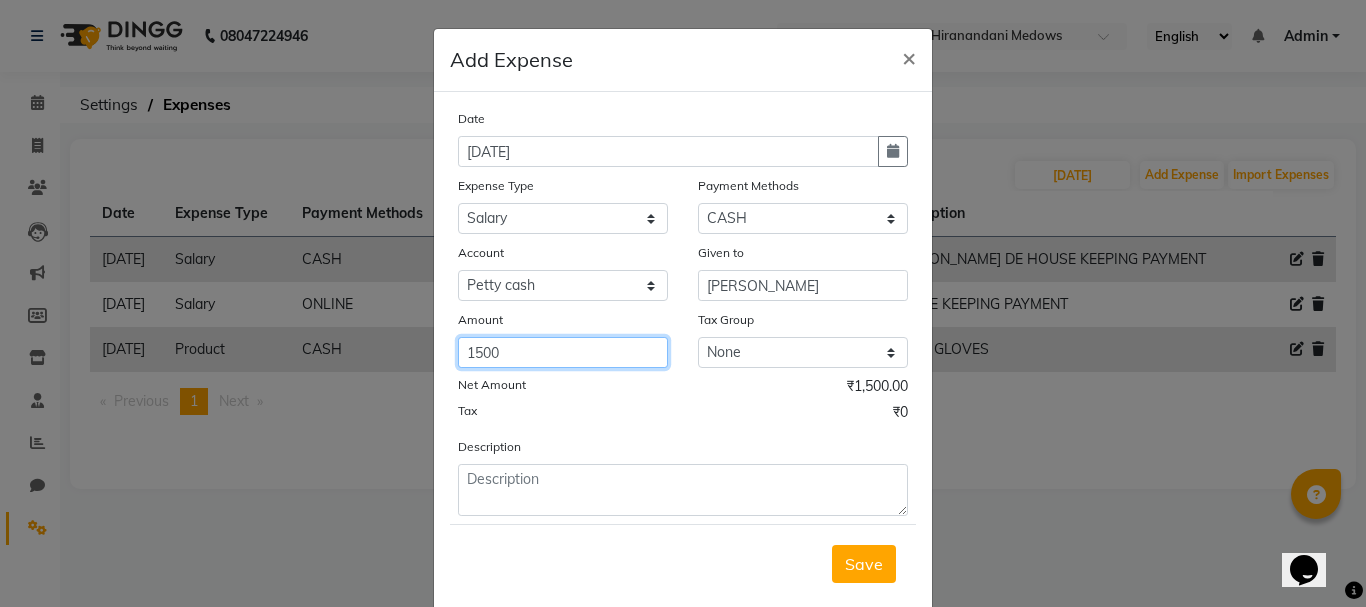 type on "1500" 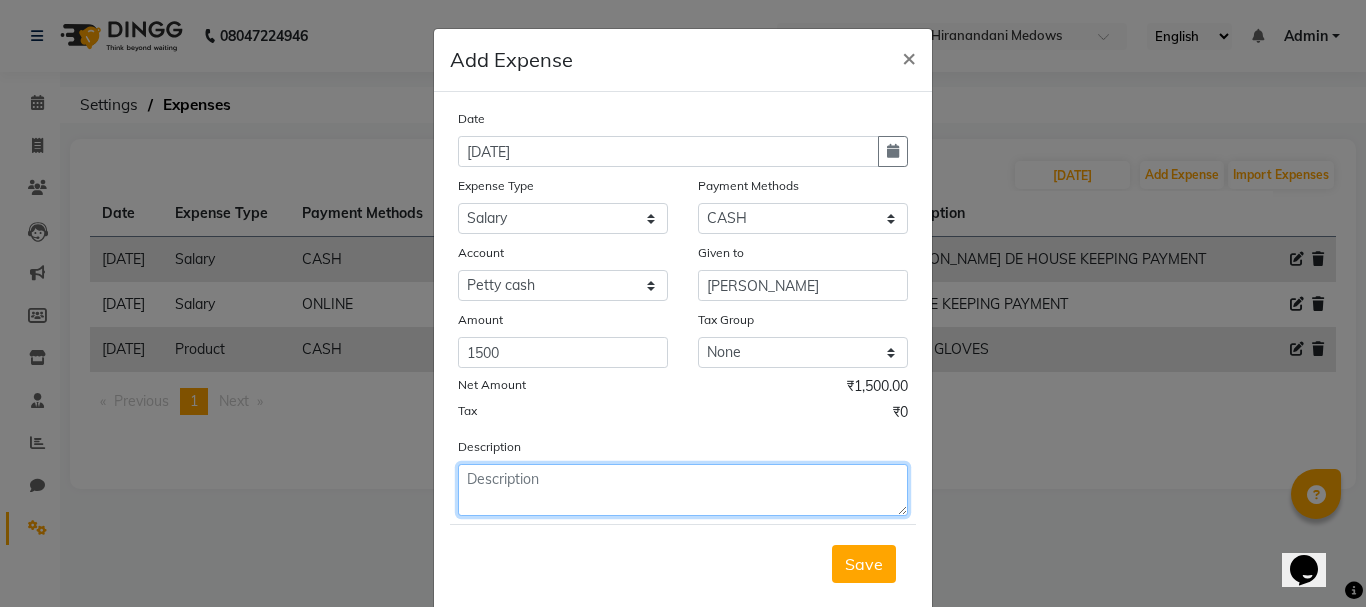 click 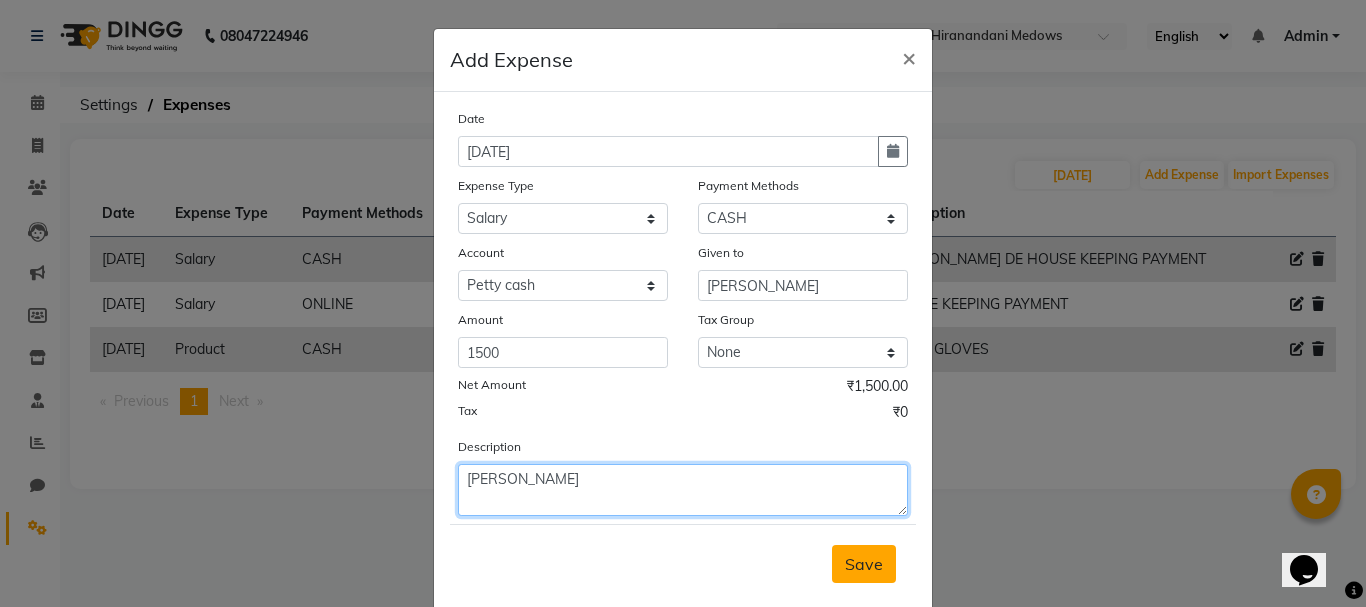 type on "[PERSON_NAME]" 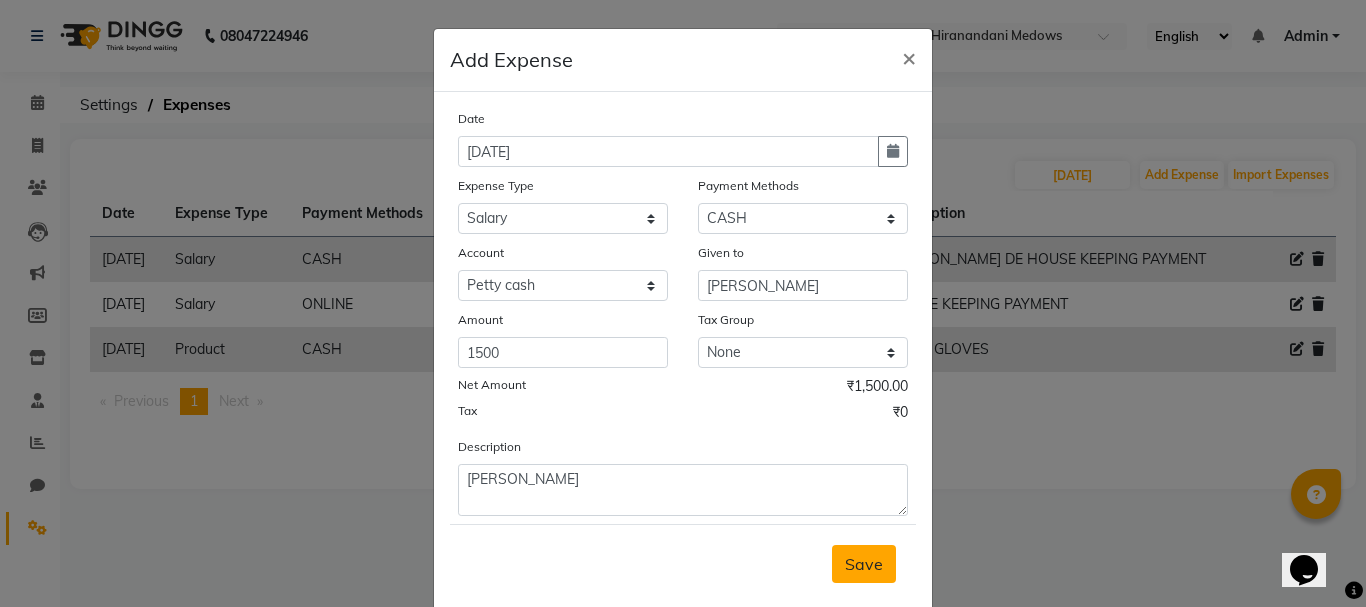 click on "Save" at bounding box center (864, 564) 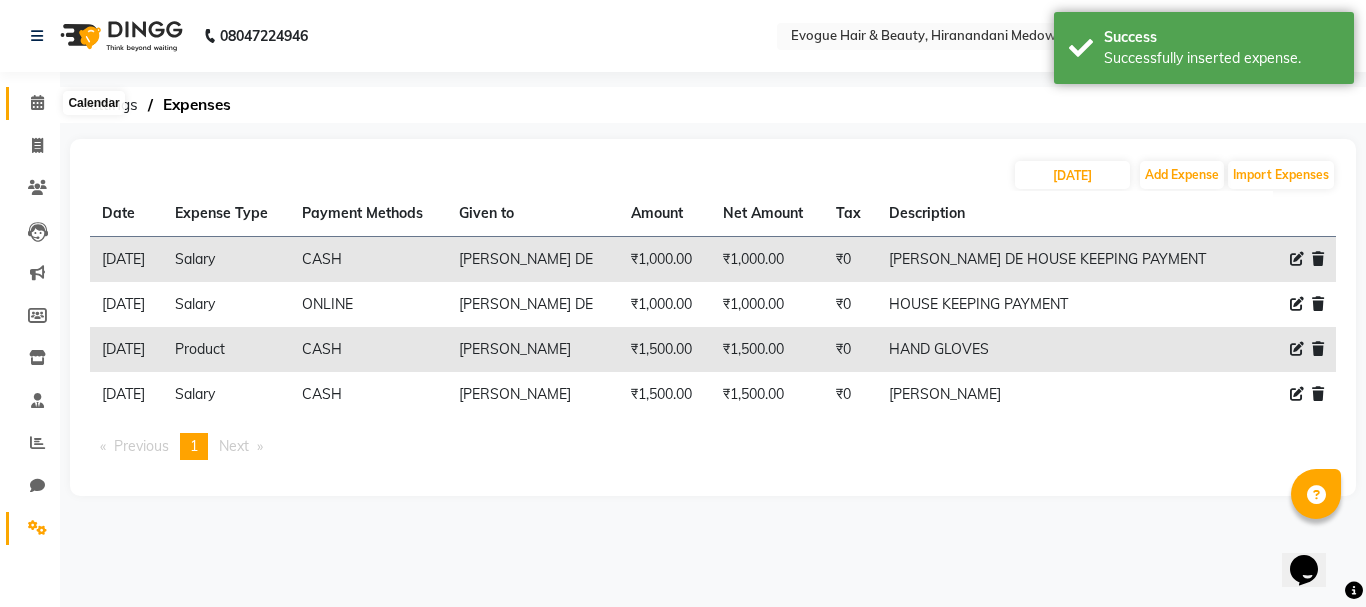 click 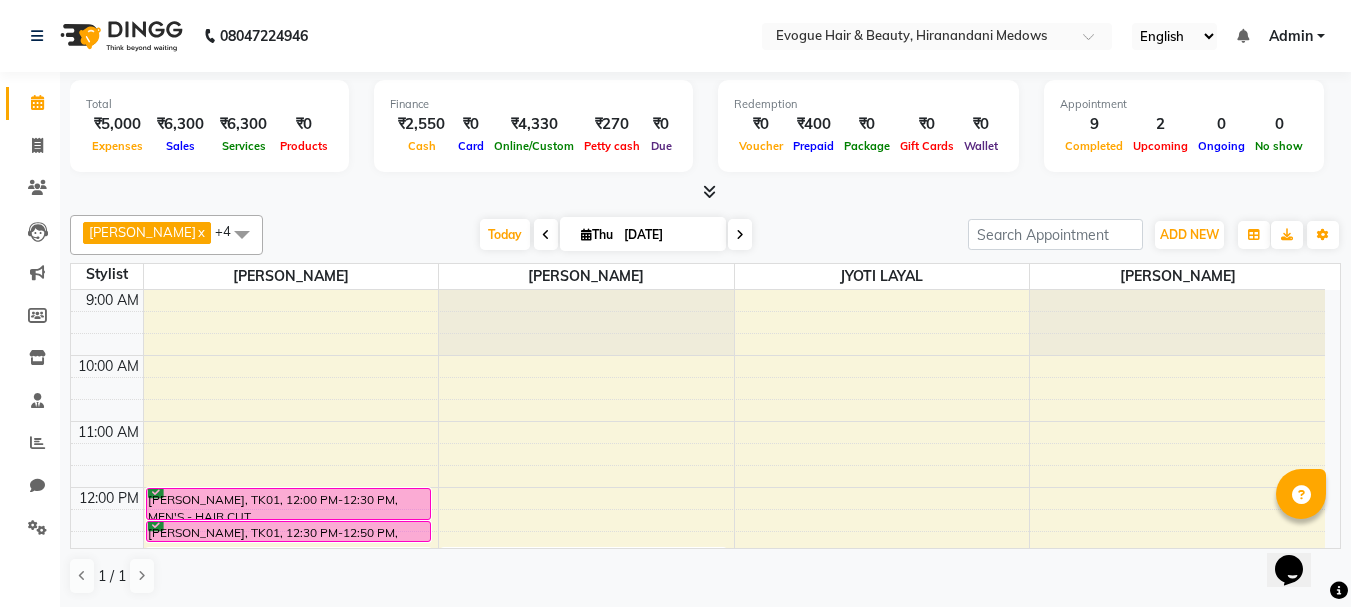 scroll, scrollTop: 1, scrollLeft: 0, axis: vertical 